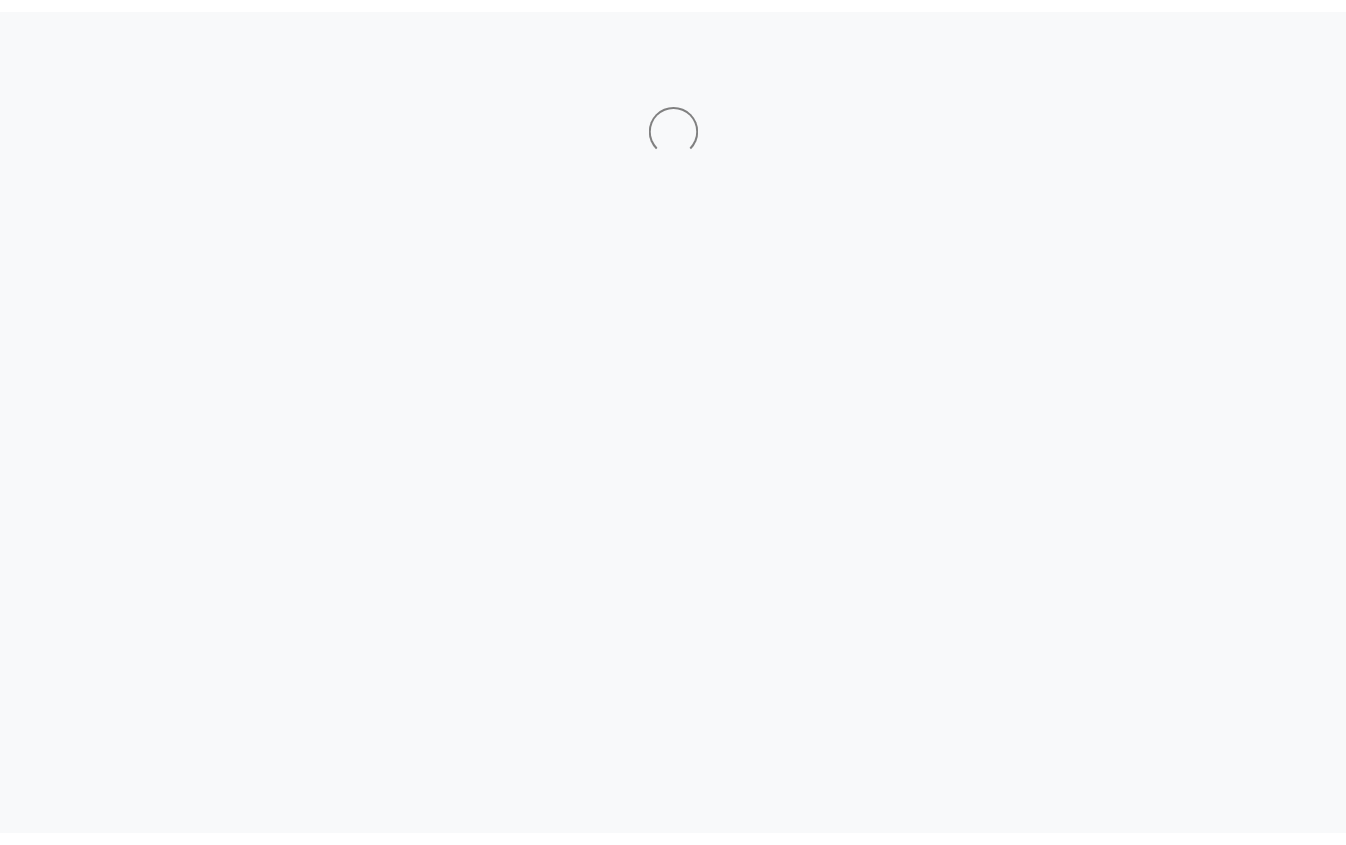 scroll, scrollTop: 0, scrollLeft: 0, axis: both 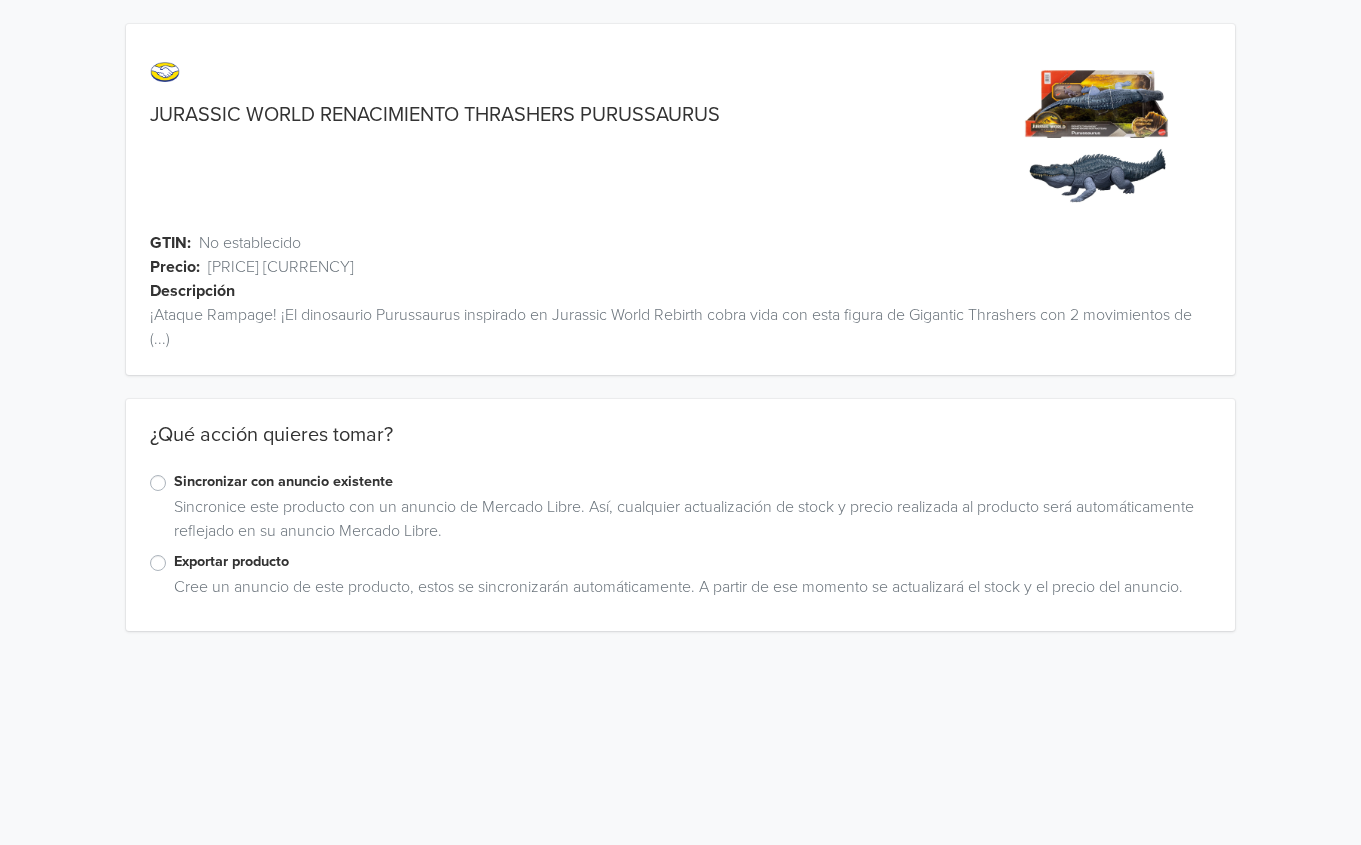 click on "Exportar producto" at bounding box center [692, 562] 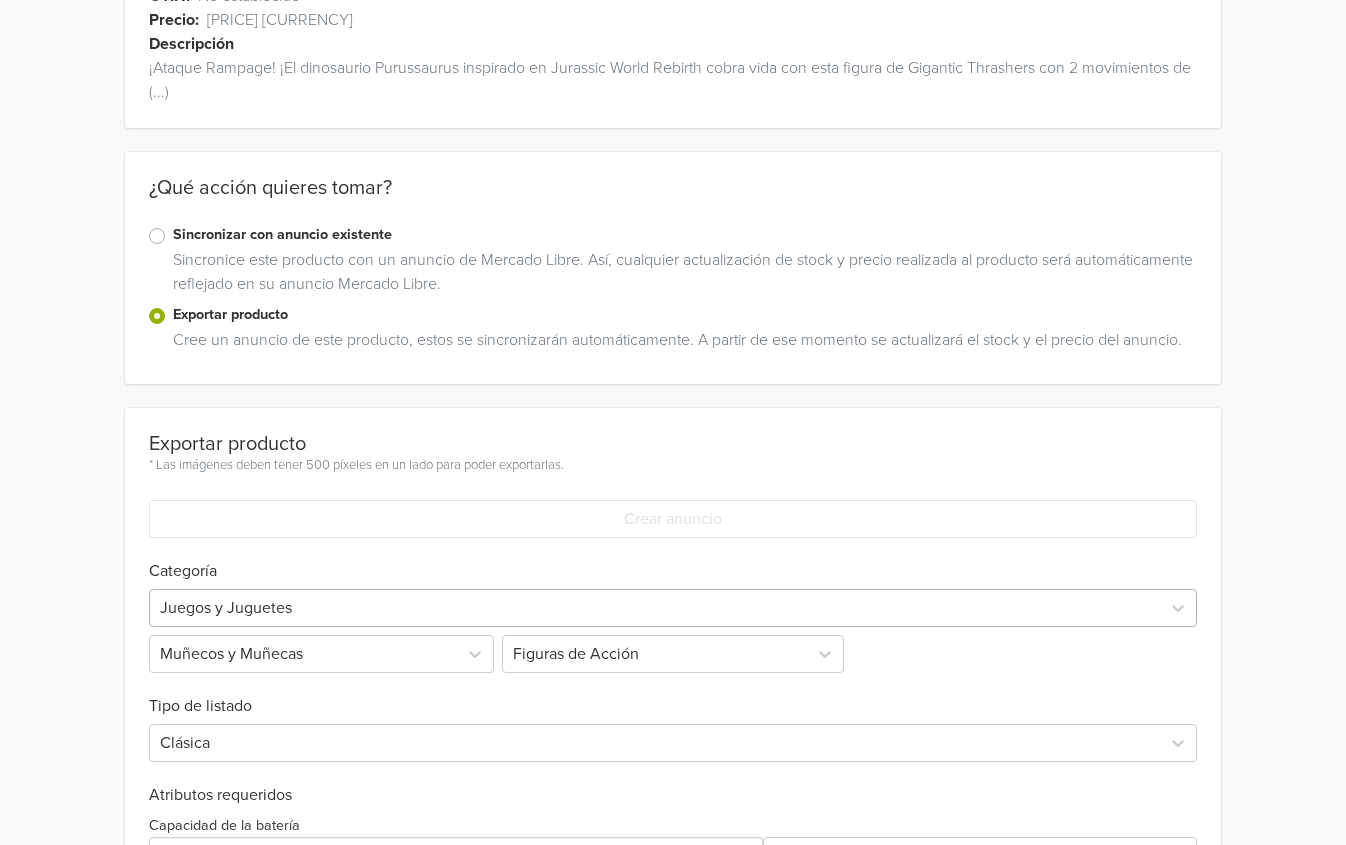 scroll, scrollTop: 206, scrollLeft: 0, axis: vertical 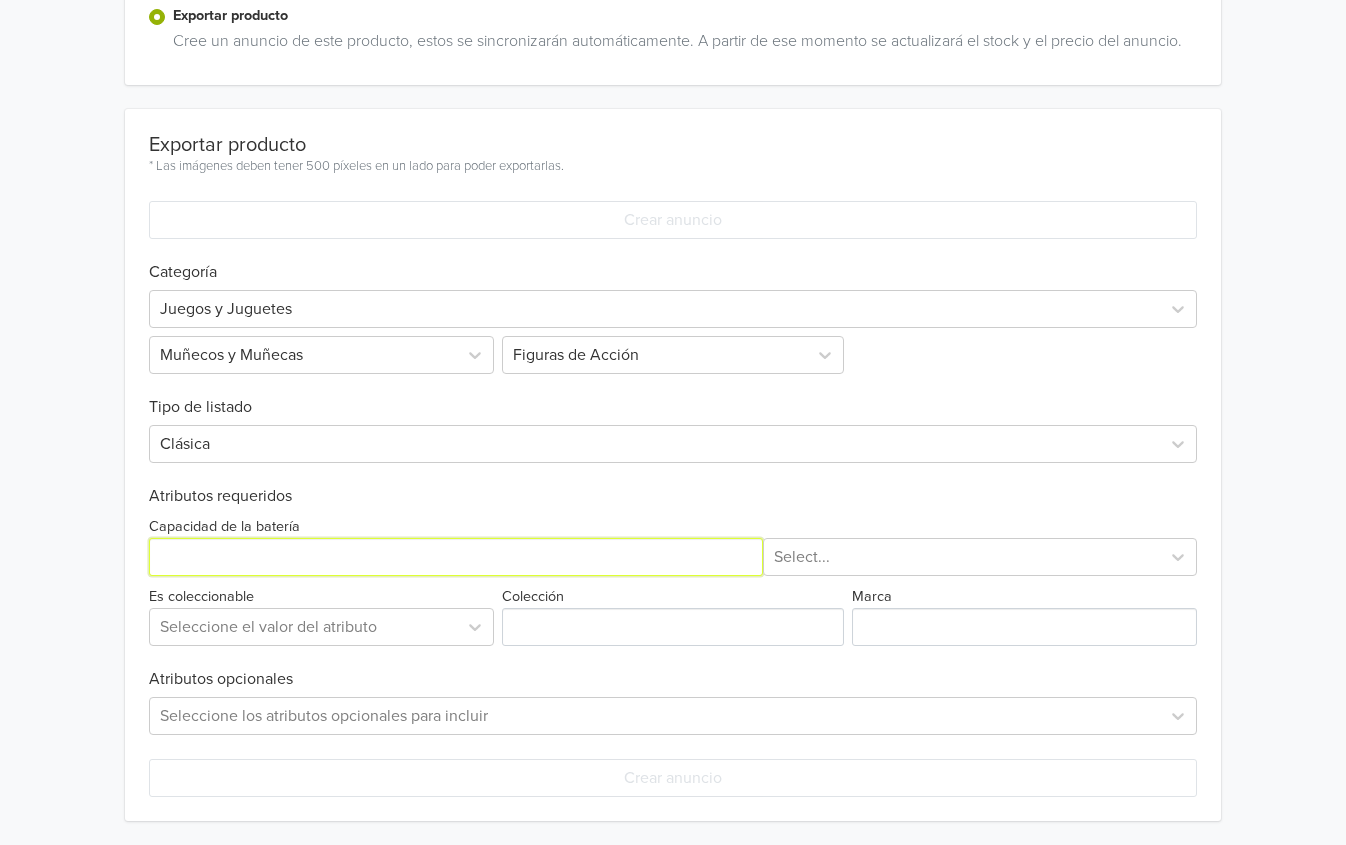 click on "Capacidad de la batería" at bounding box center (456, 557) 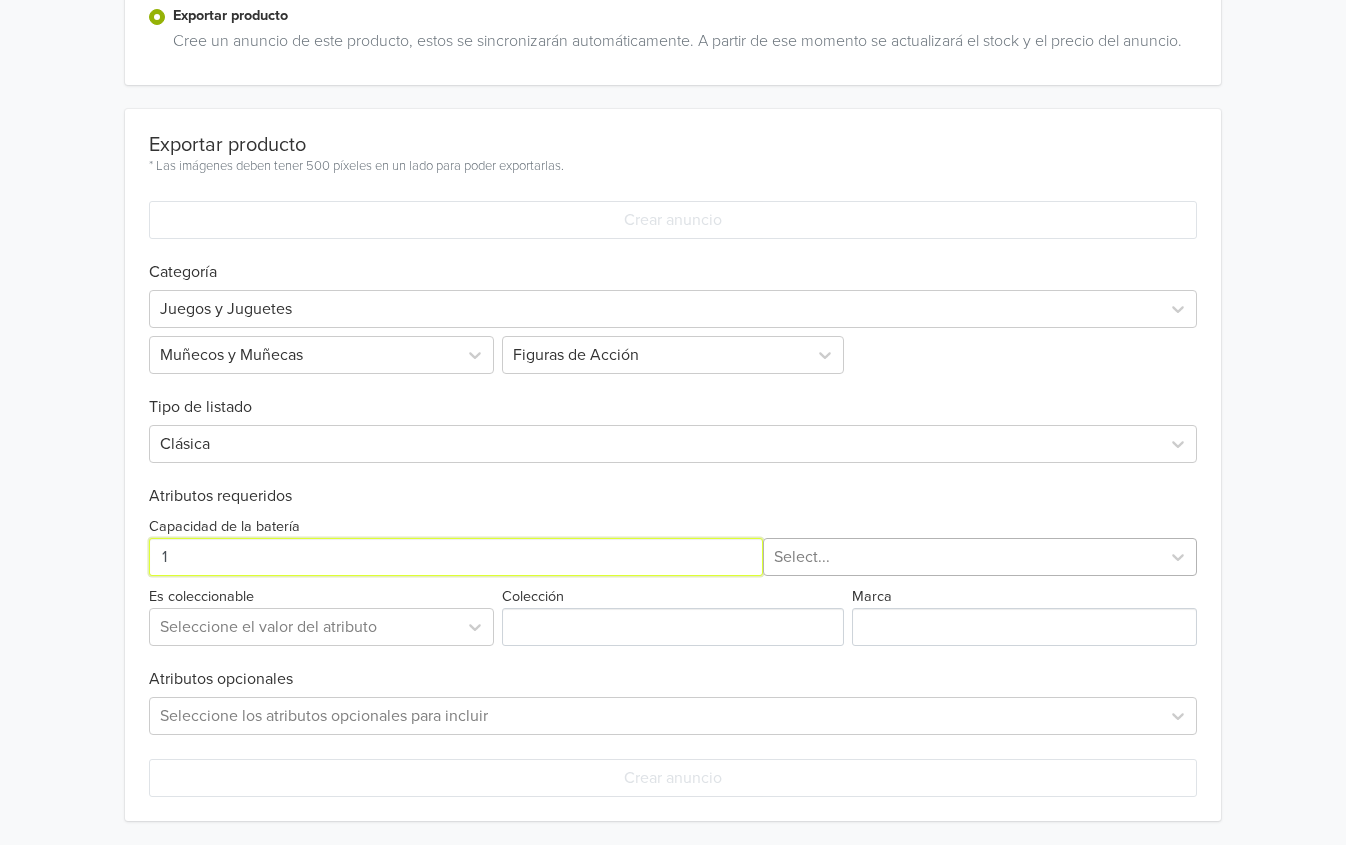 type on "1" 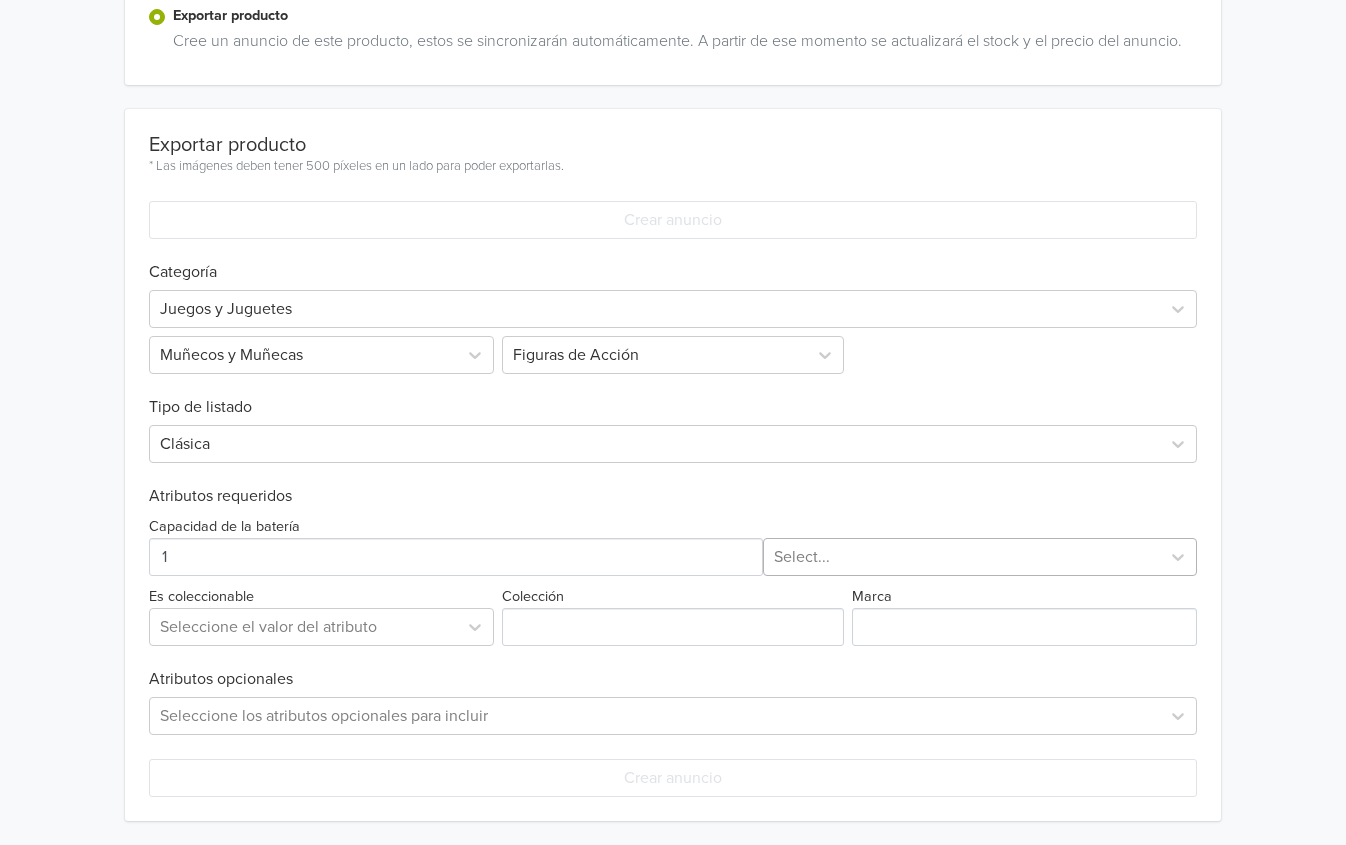 click at bounding box center [962, 557] 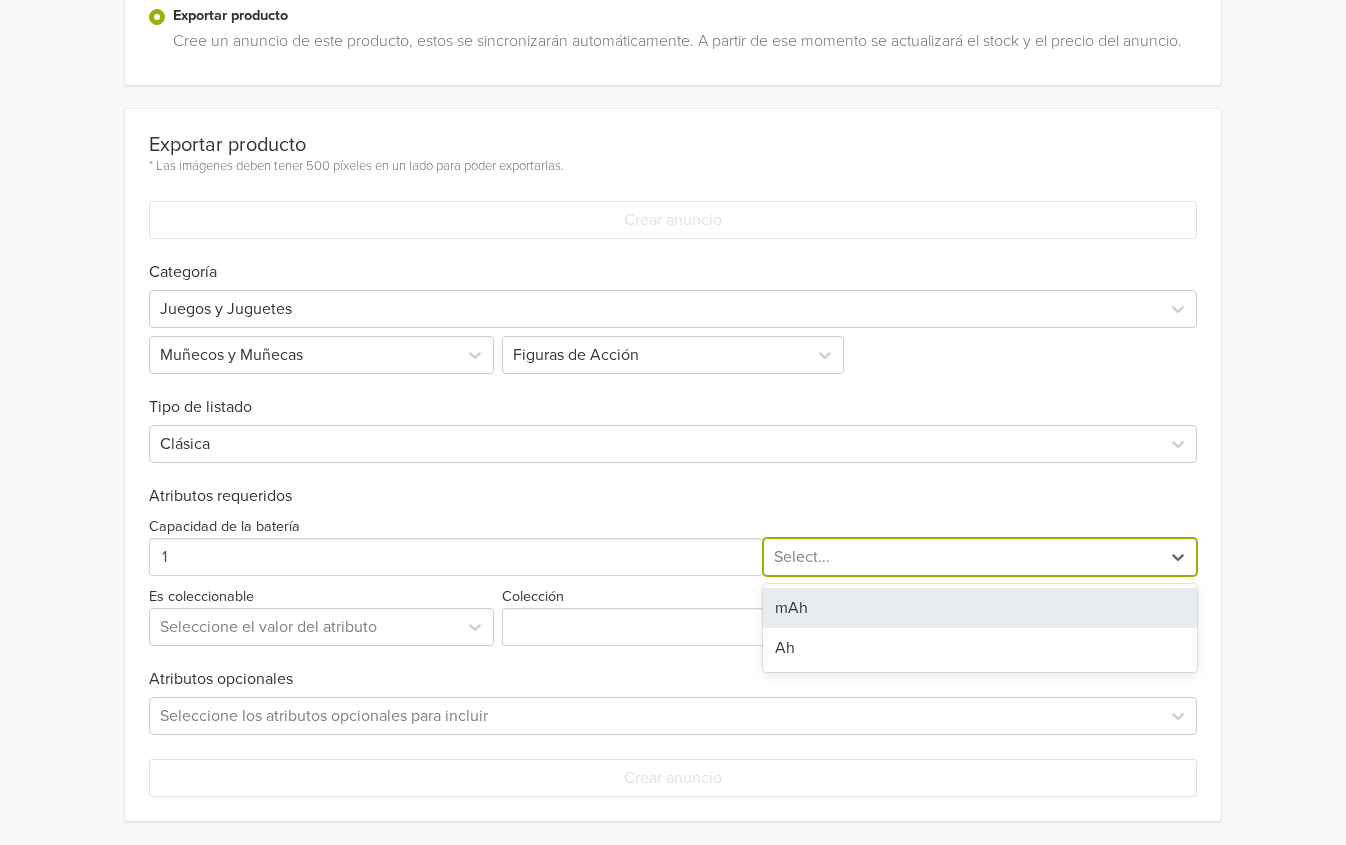 click on "mAh" at bounding box center (980, 608) 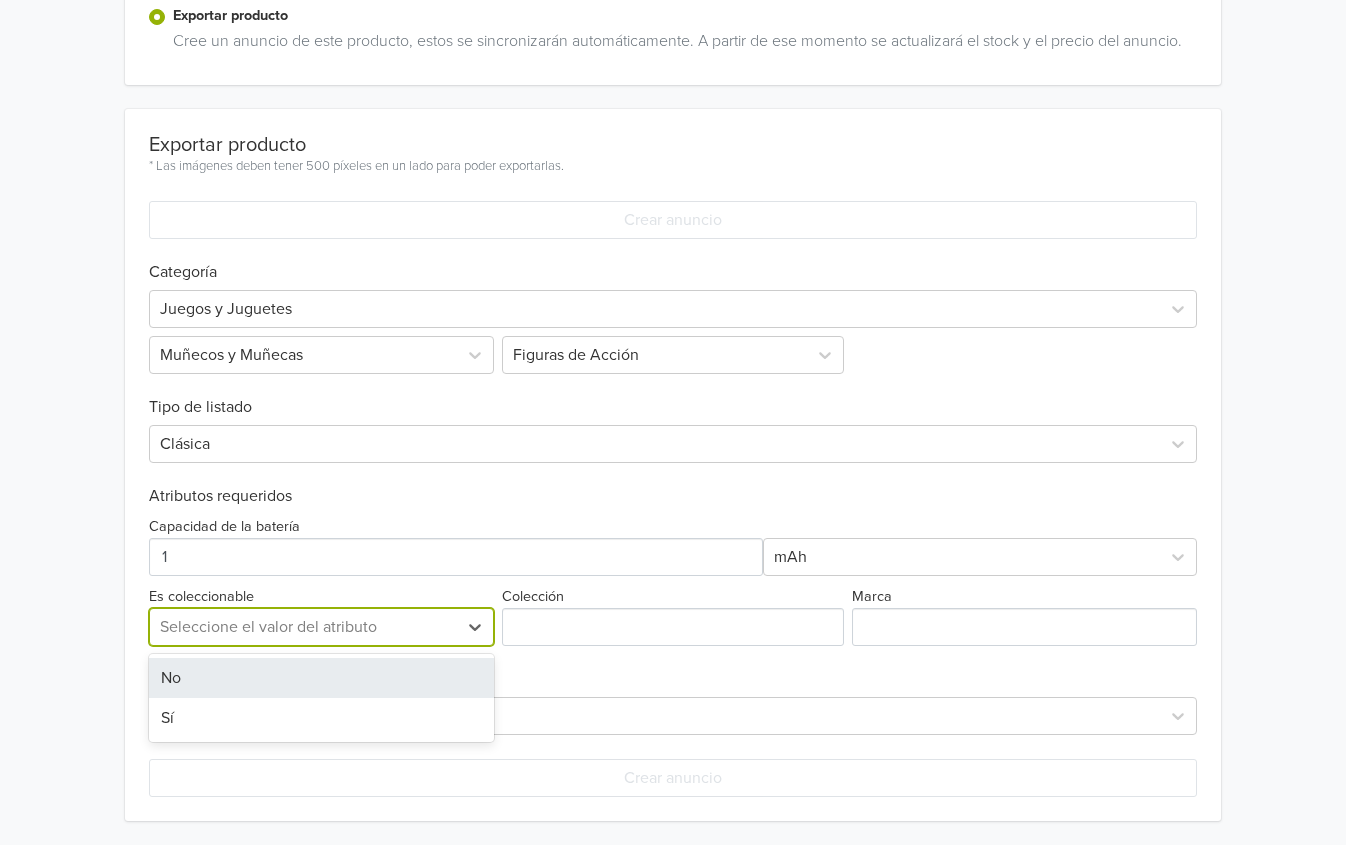 click at bounding box center (304, 627) 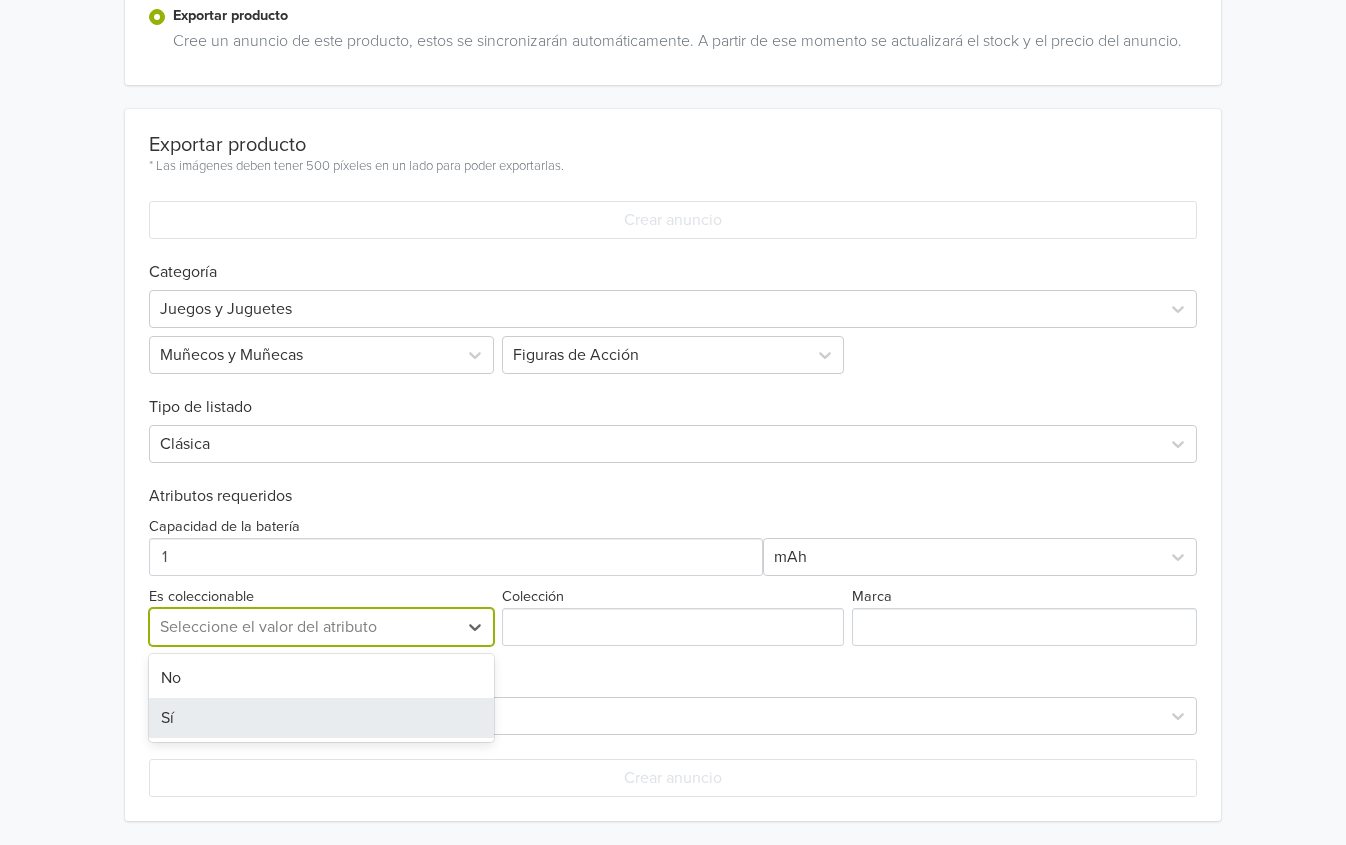 click on "Sí" at bounding box center (322, 718) 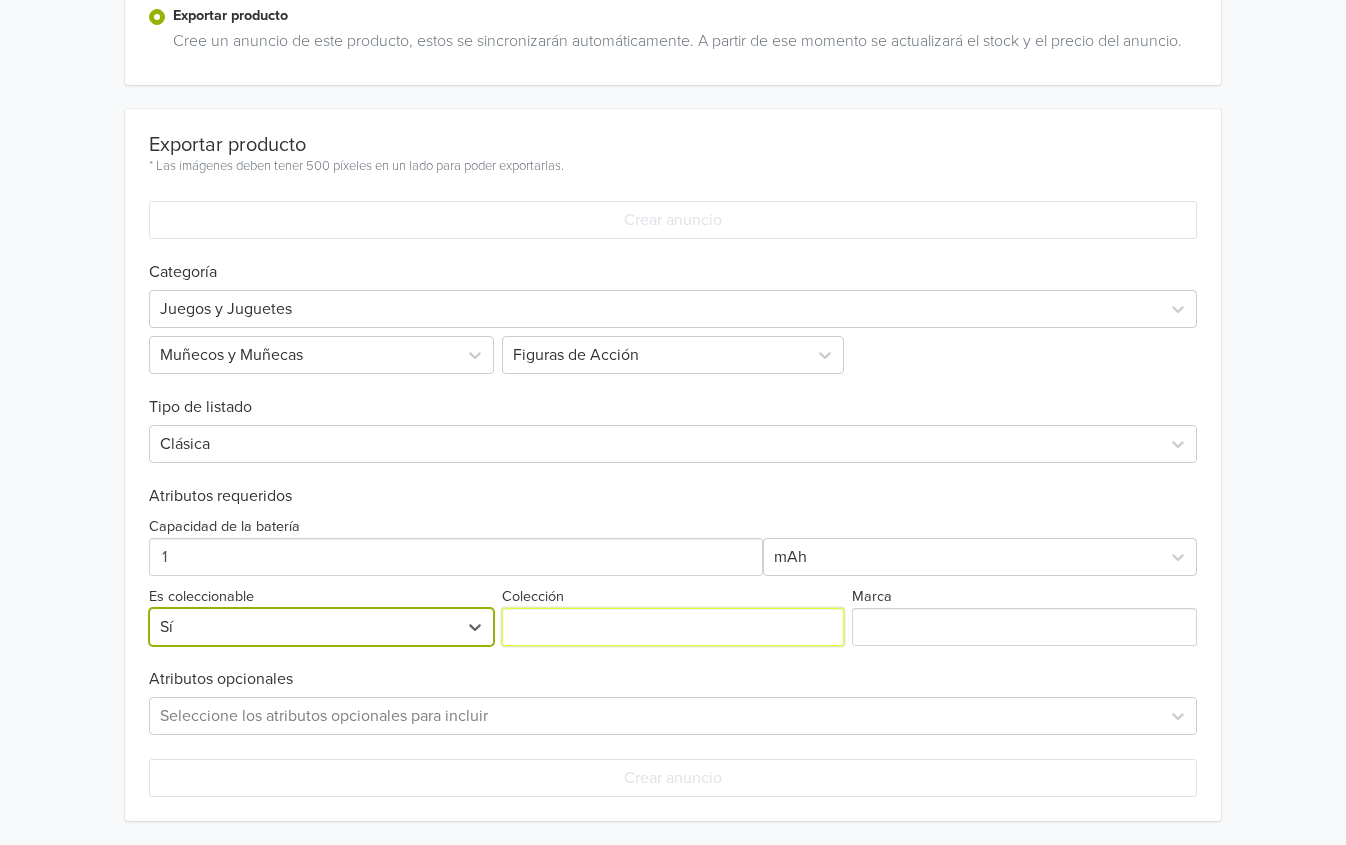 click on "Colección" at bounding box center [673, 627] 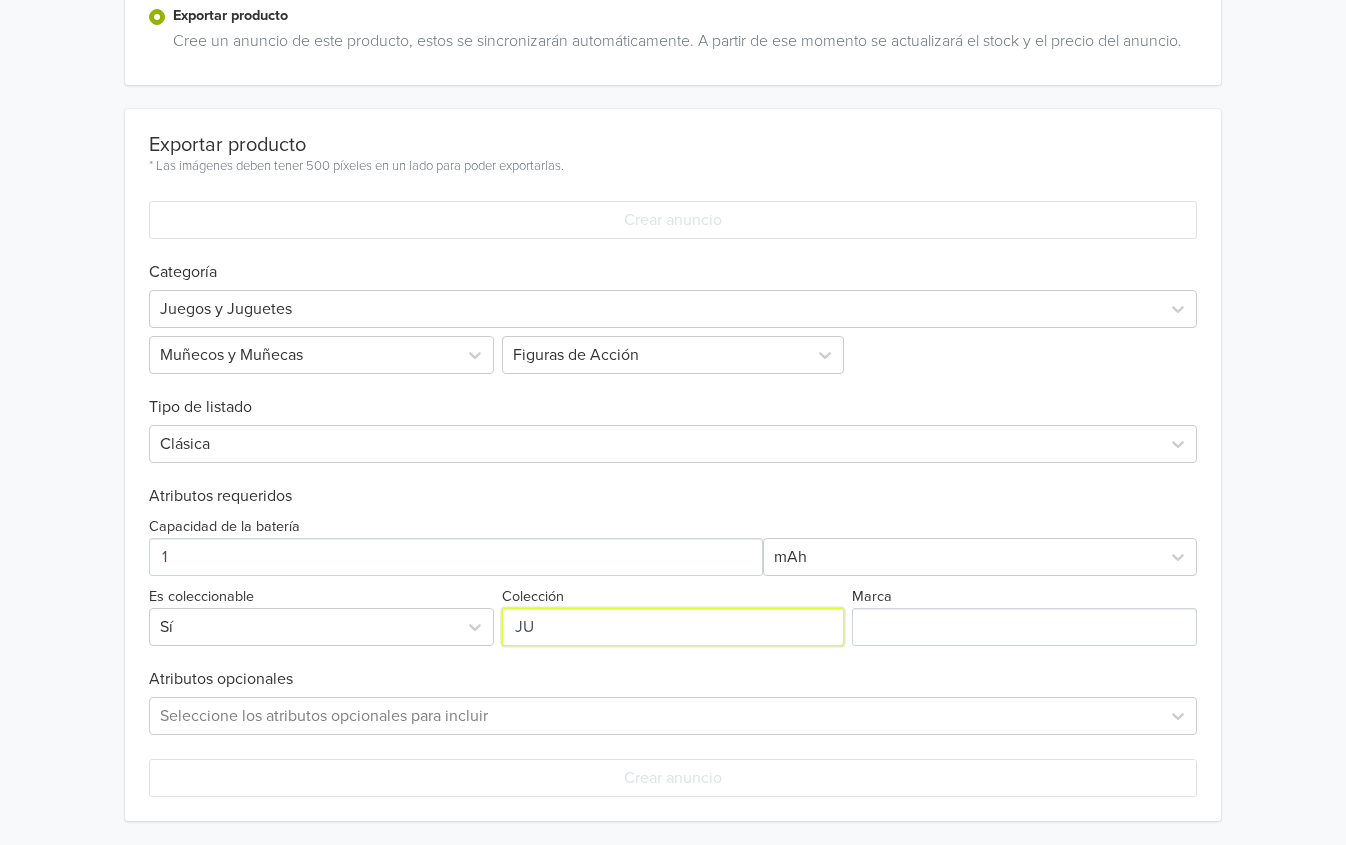 type on "JURASSIC WORLD" 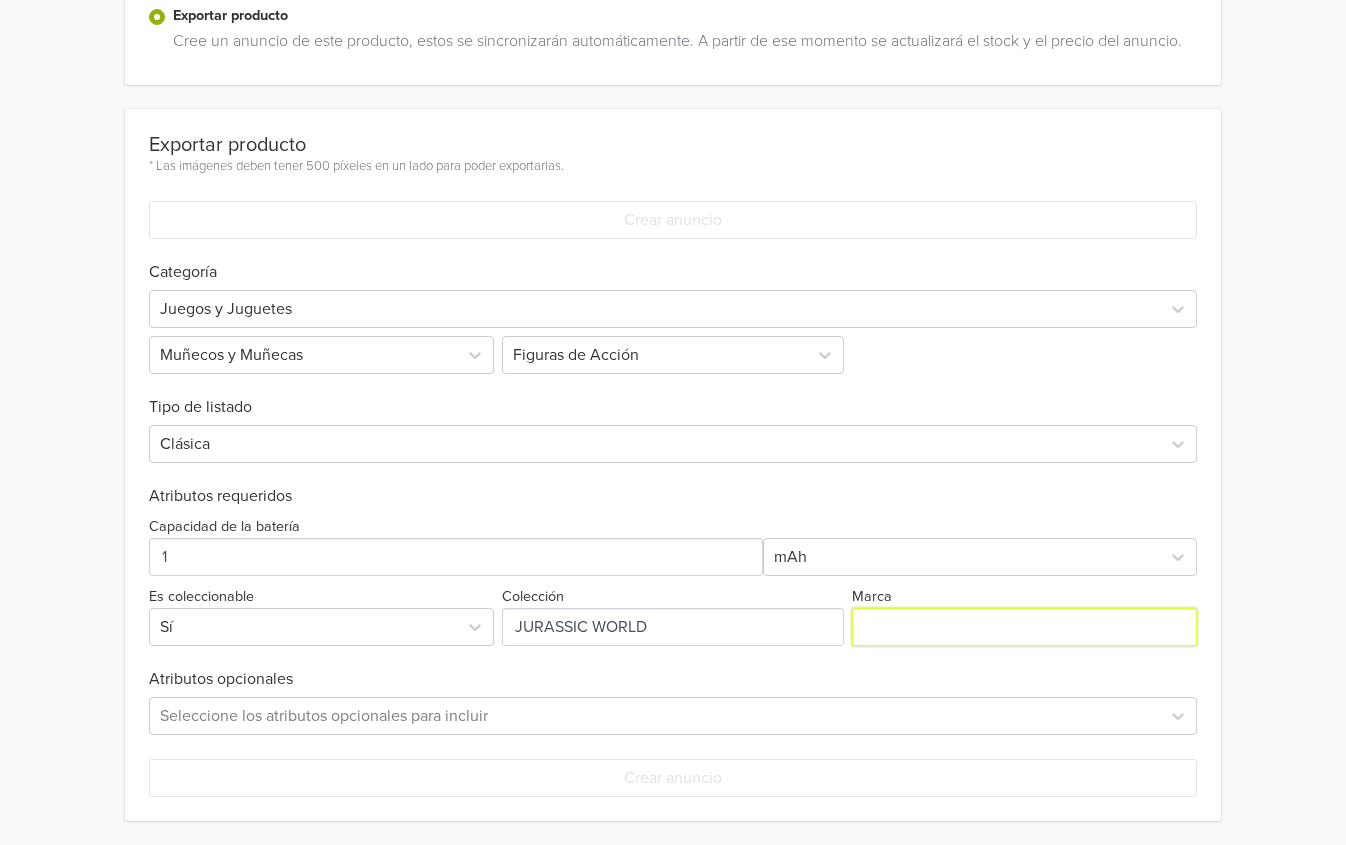 click on "Marca" at bounding box center [1025, 627] 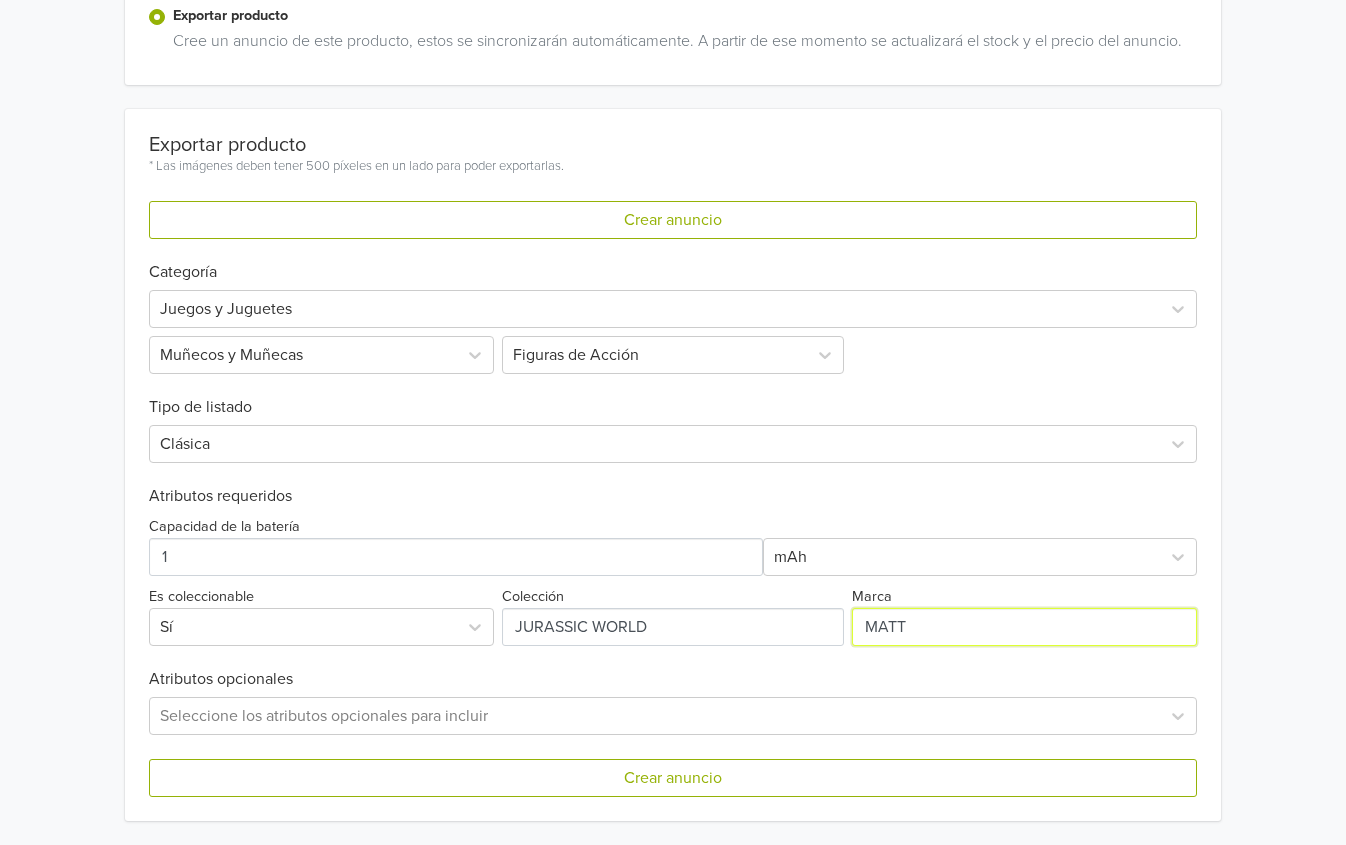 type on "MATTEL" 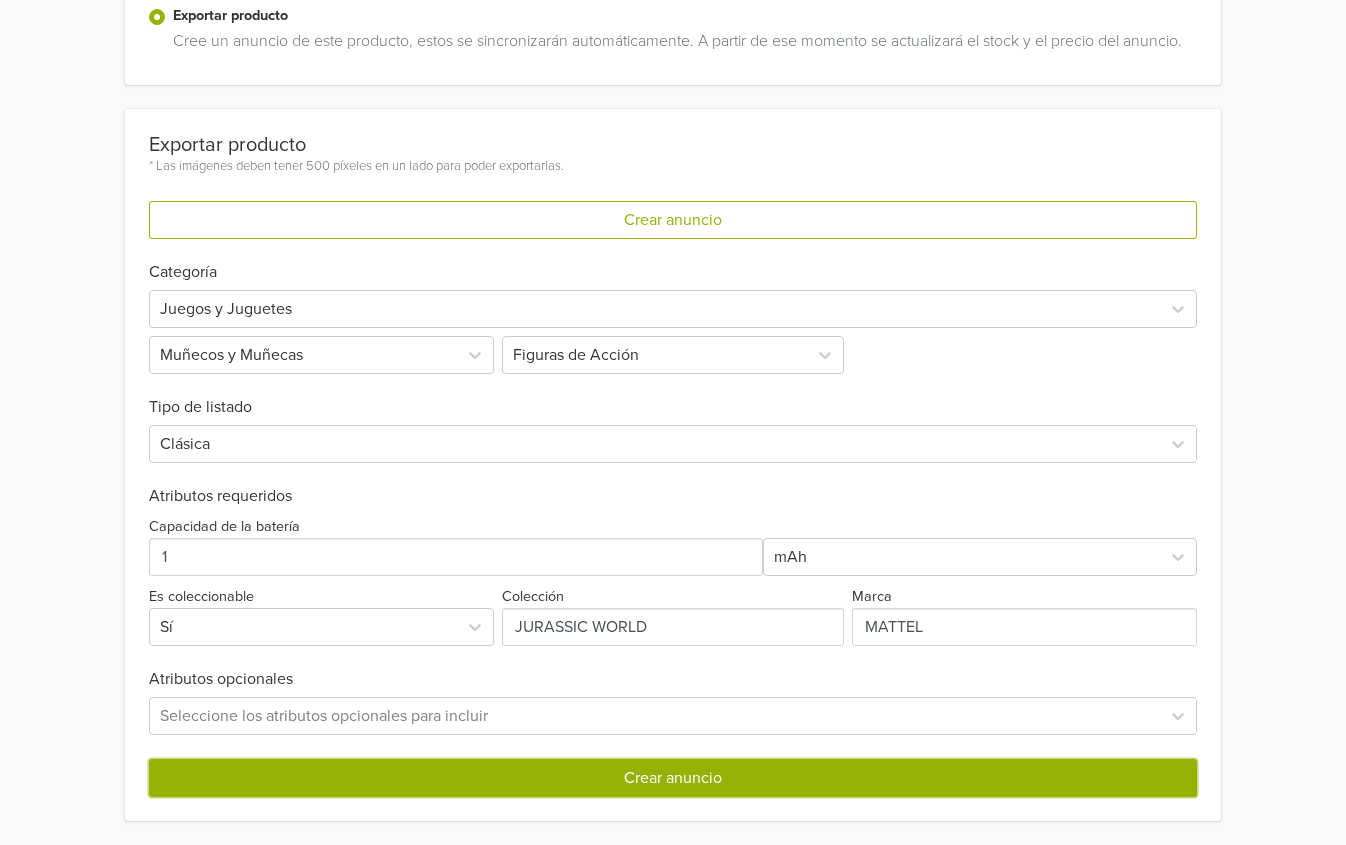 click on "Crear anuncio" at bounding box center (673, 778) 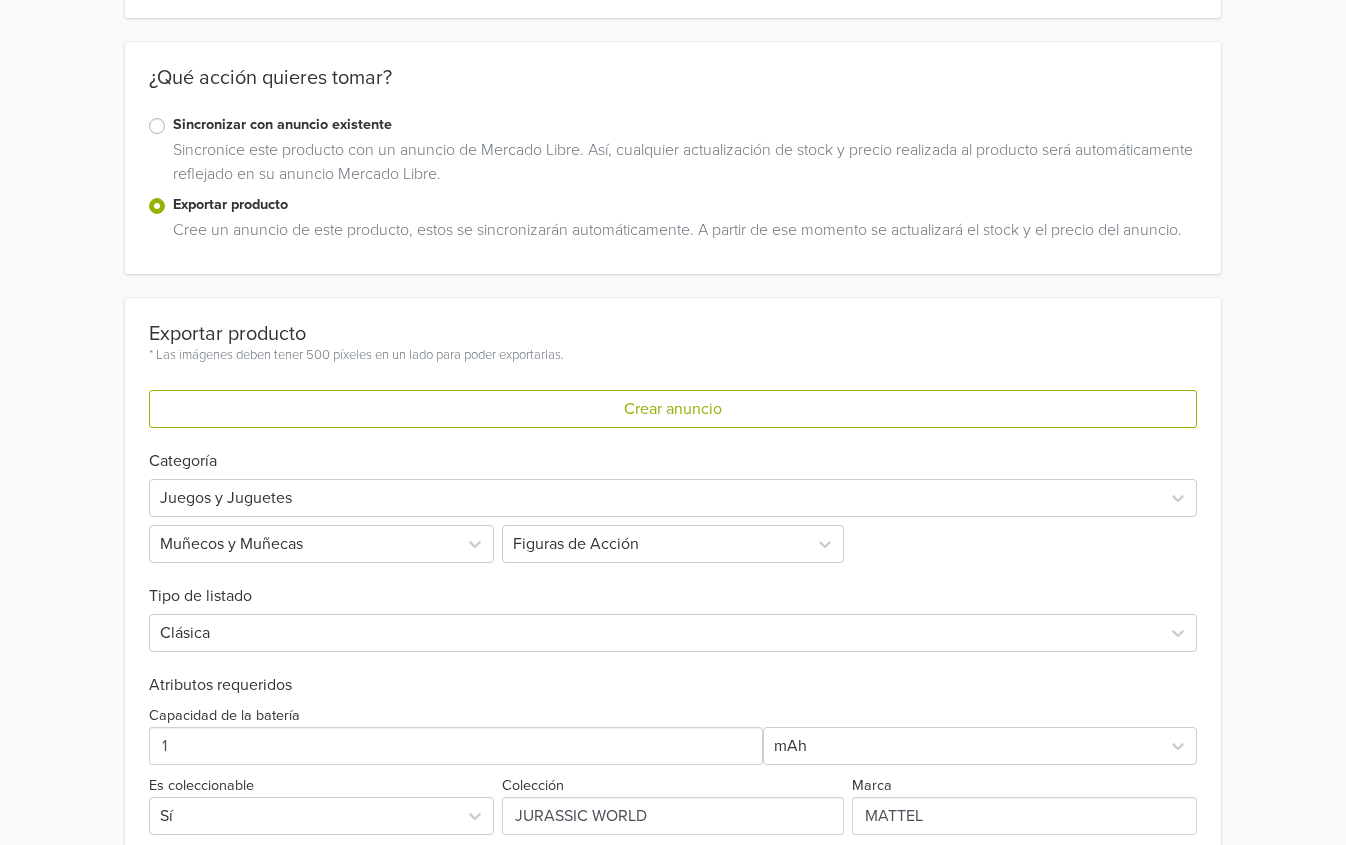 scroll, scrollTop: 589, scrollLeft: 0, axis: vertical 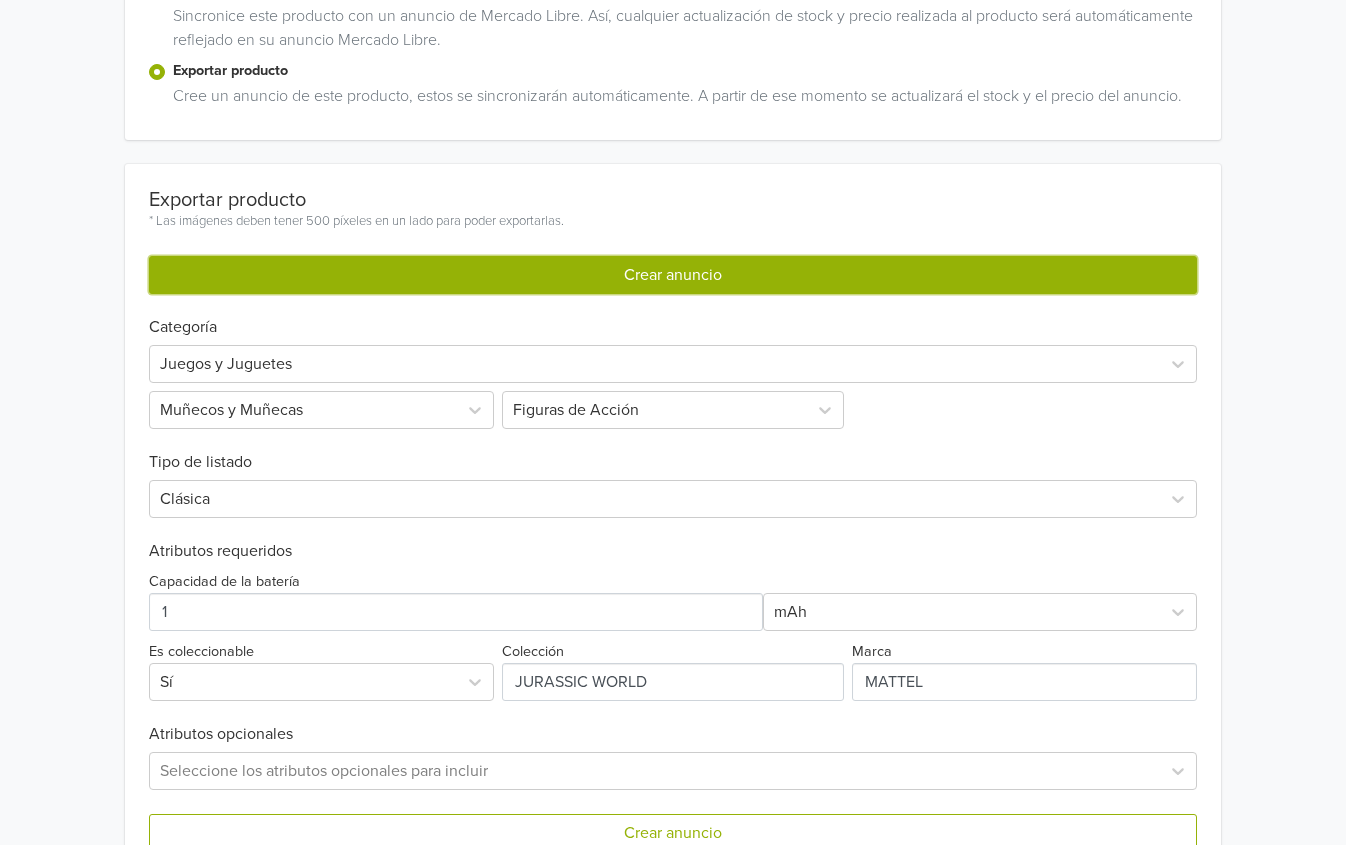 click on "Crear anuncio" at bounding box center [673, 275] 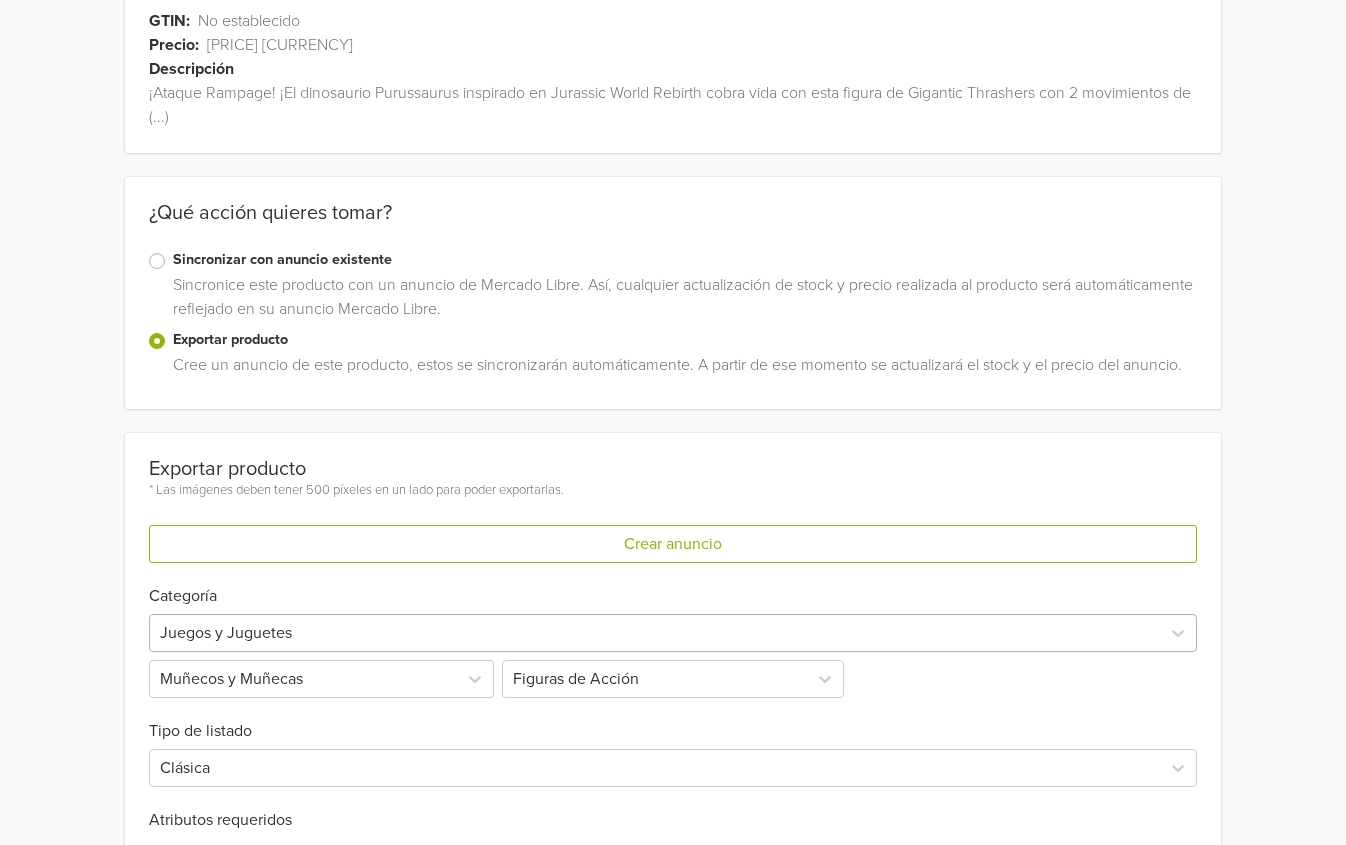 scroll, scrollTop: 0, scrollLeft: 0, axis: both 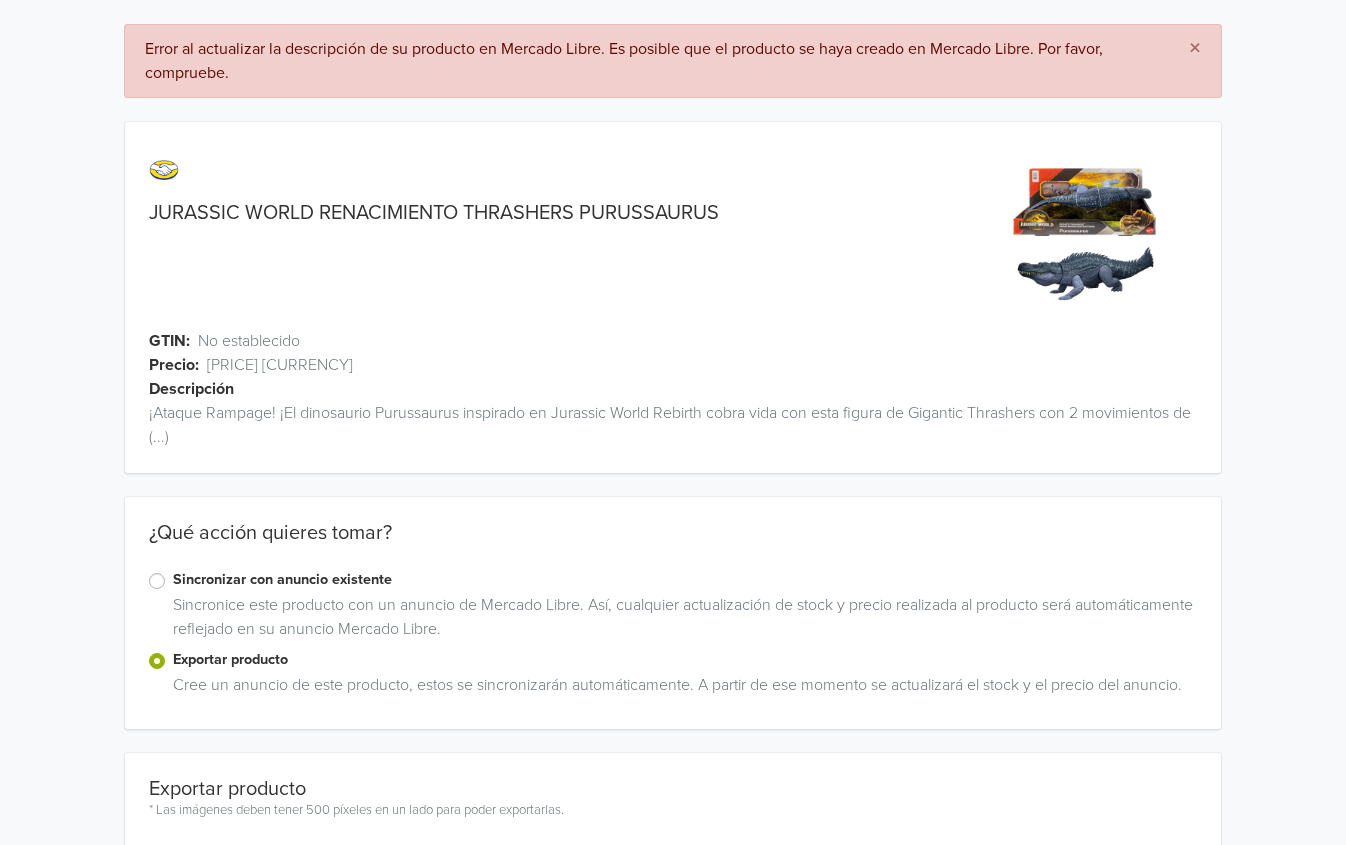 click on "JURASSIC WORLD RENACIMIENTO THRASHERS PURUSSAURUS" at bounding box center (434, 213) 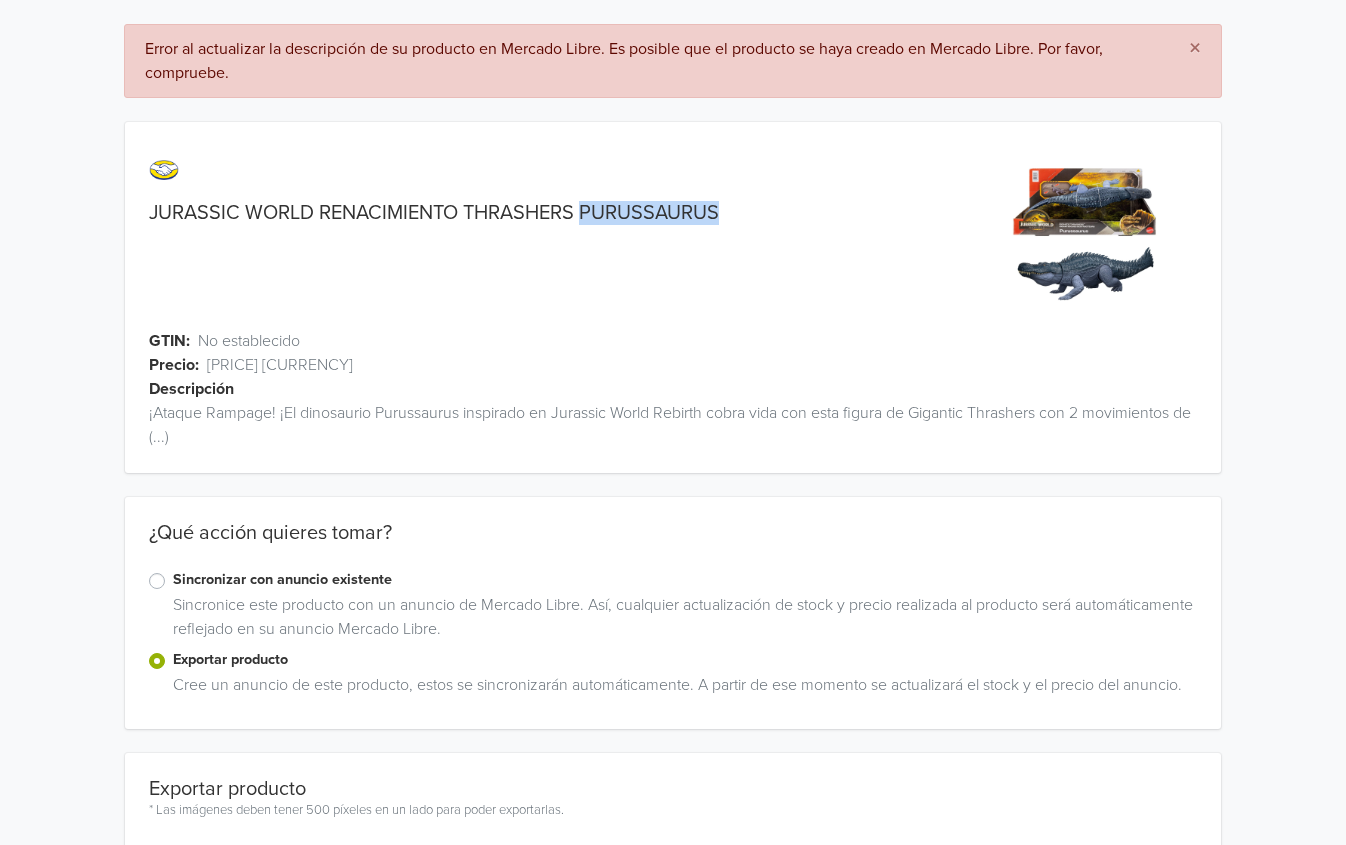 click on "JURASSIC WORLD RENACIMIENTO THRASHERS PURUSSAURUS" at bounding box center [434, 213] 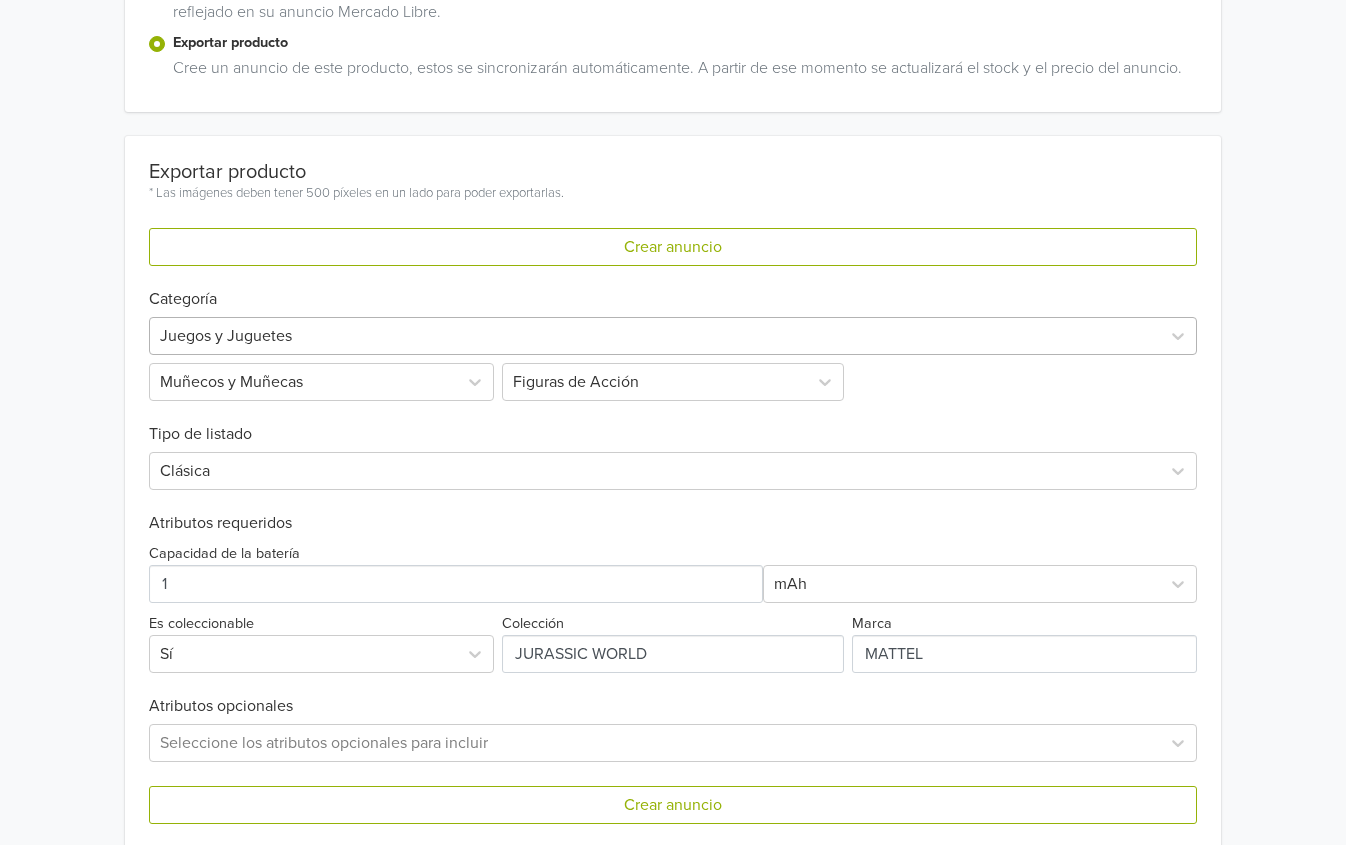 scroll, scrollTop: 644, scrollLeft: 0, axis: vertical 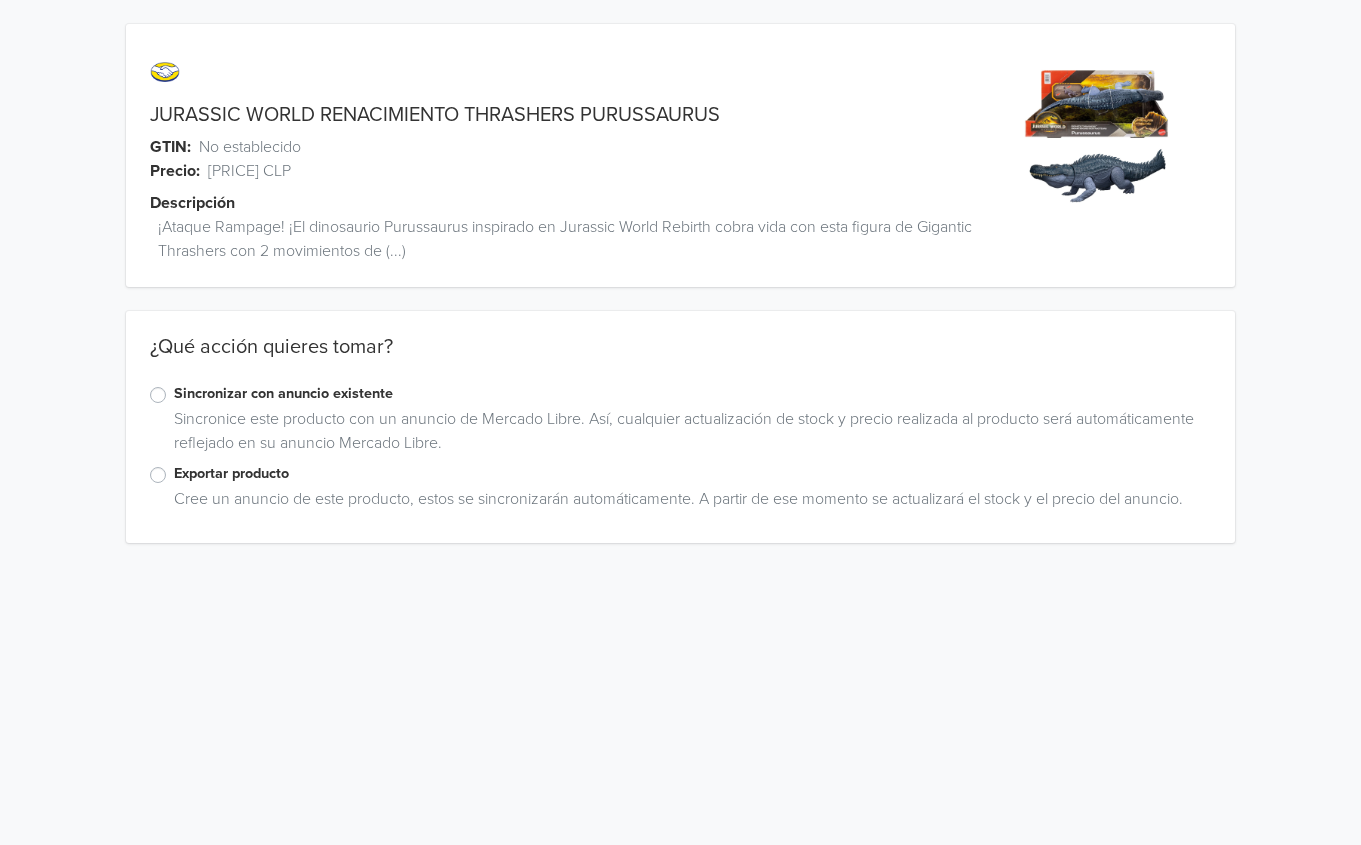 click on "Sincronizar con anuncio existente" at bounding box center [680, 395] 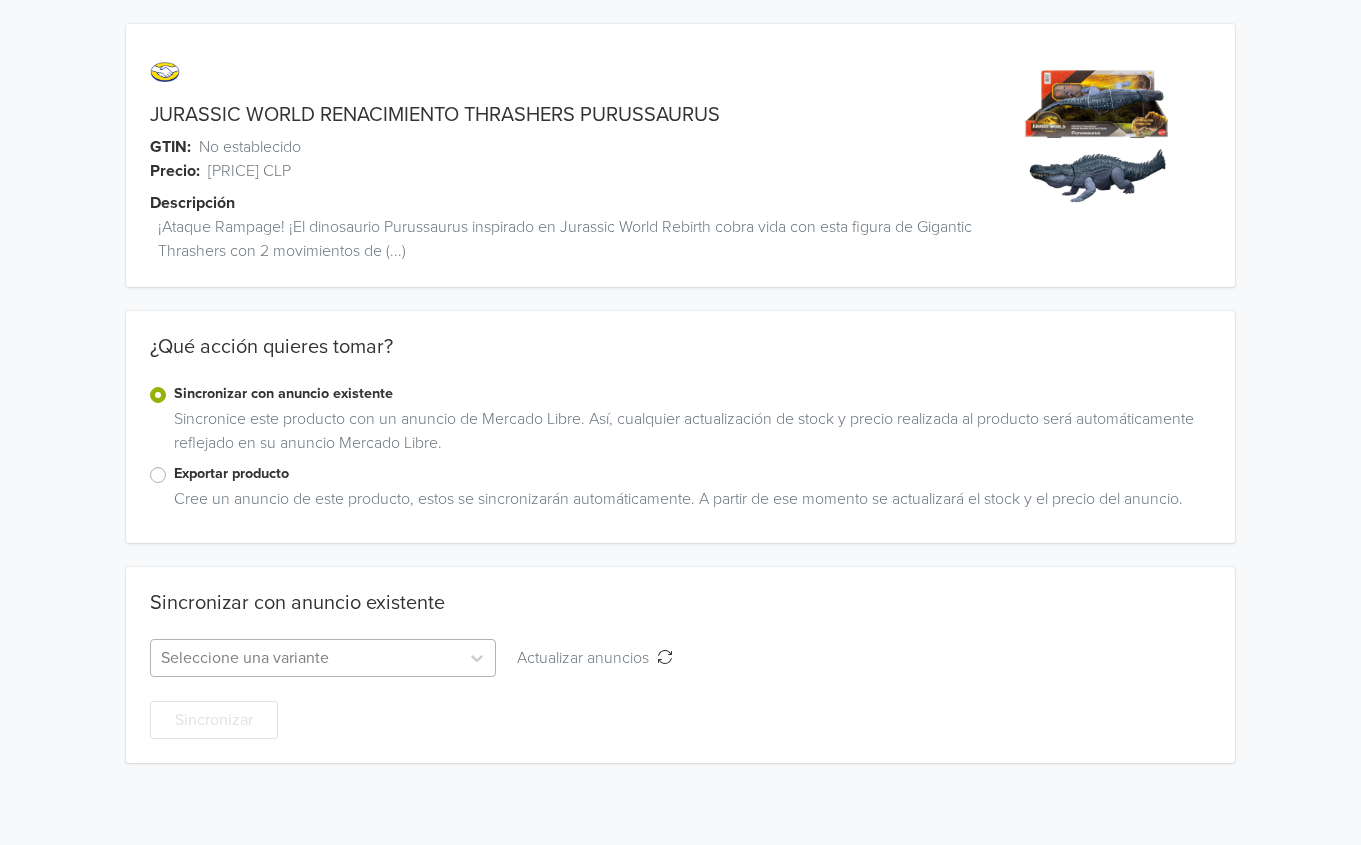 click on "Seleccione una variante" at bounding box center (323, 658) 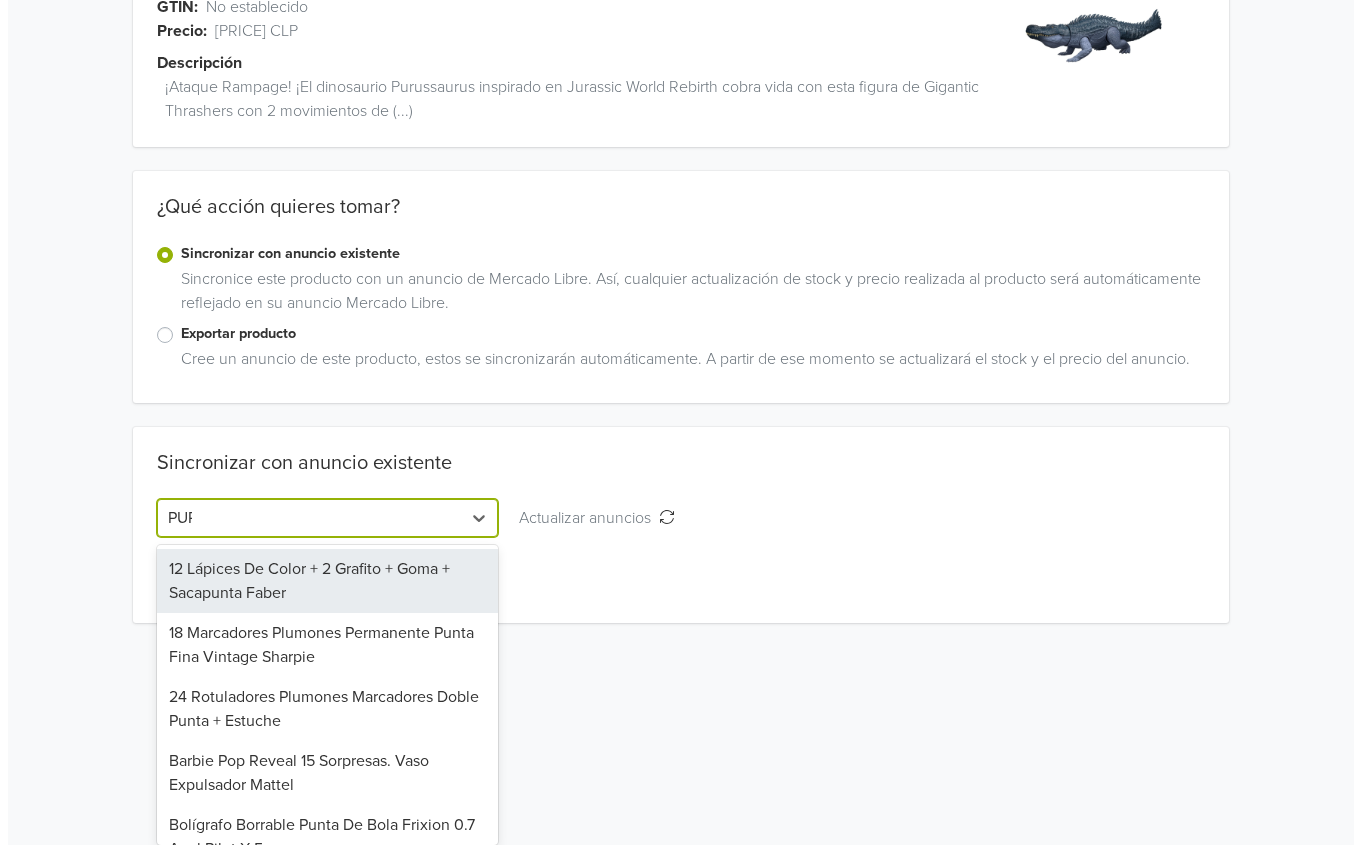 scroll, scrollTop: 0, scrollLeft: 0, axis: both 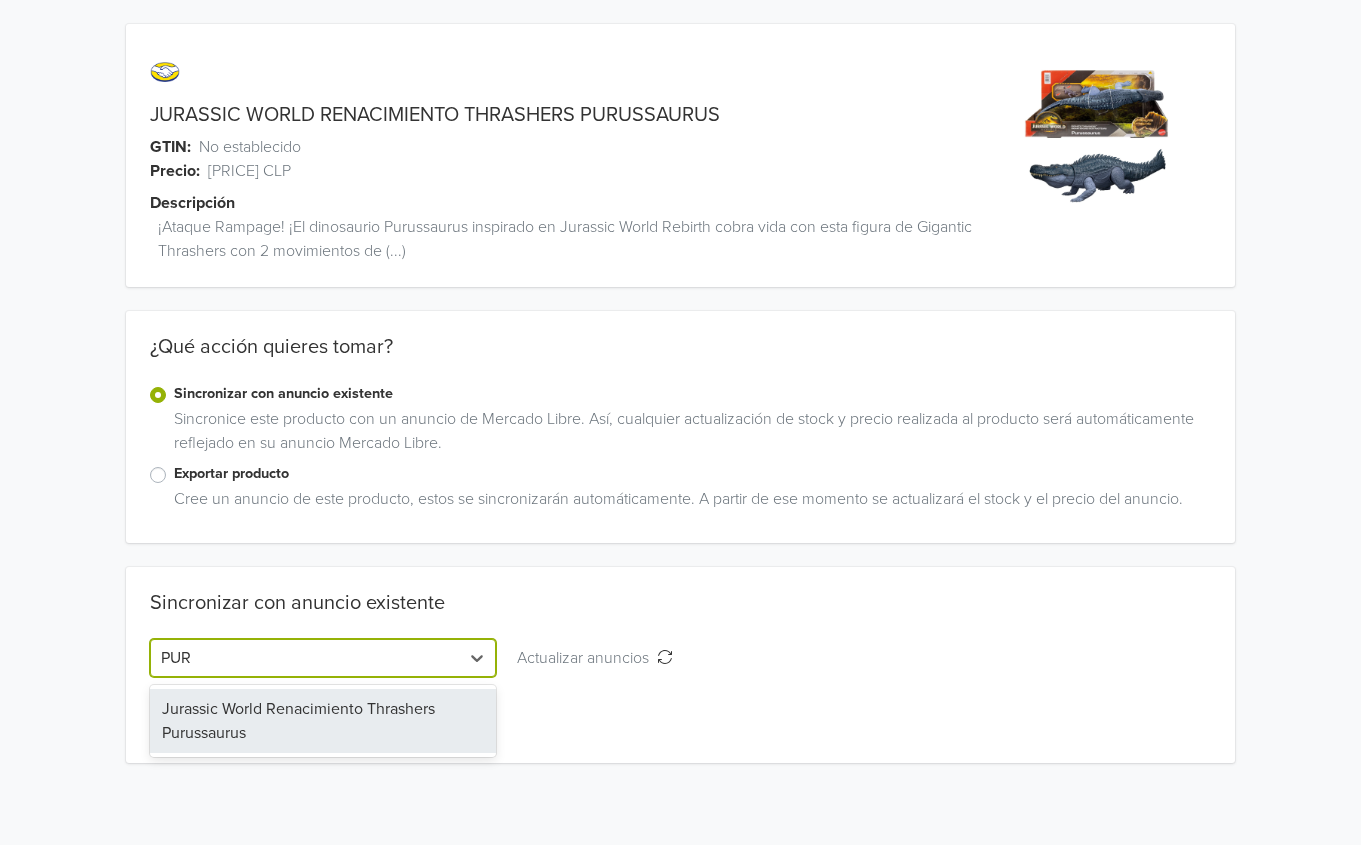type on "PURU" 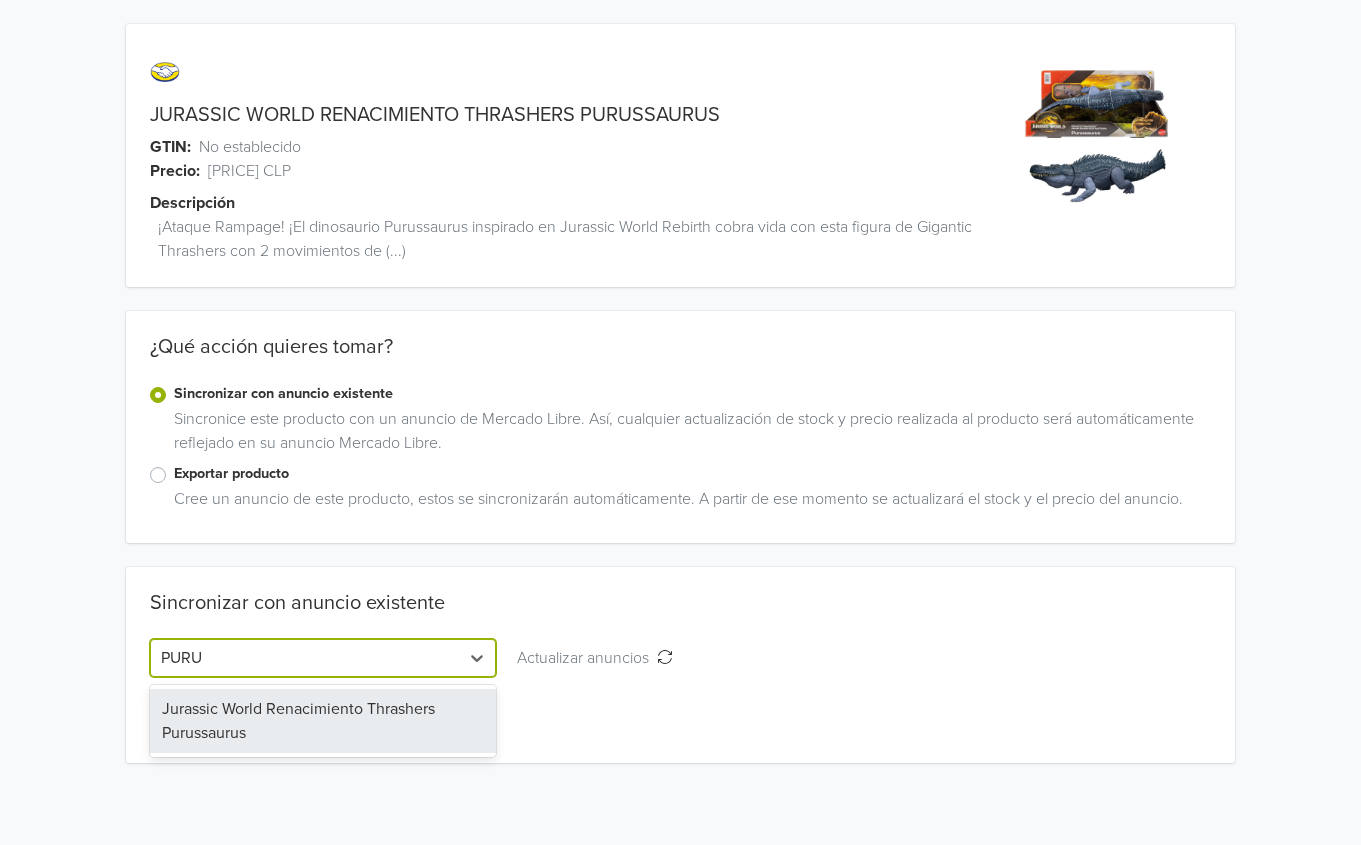 click on "Jurassic World Renacimiento Thrashers Purussaurus" at bounding box center (323, 721) 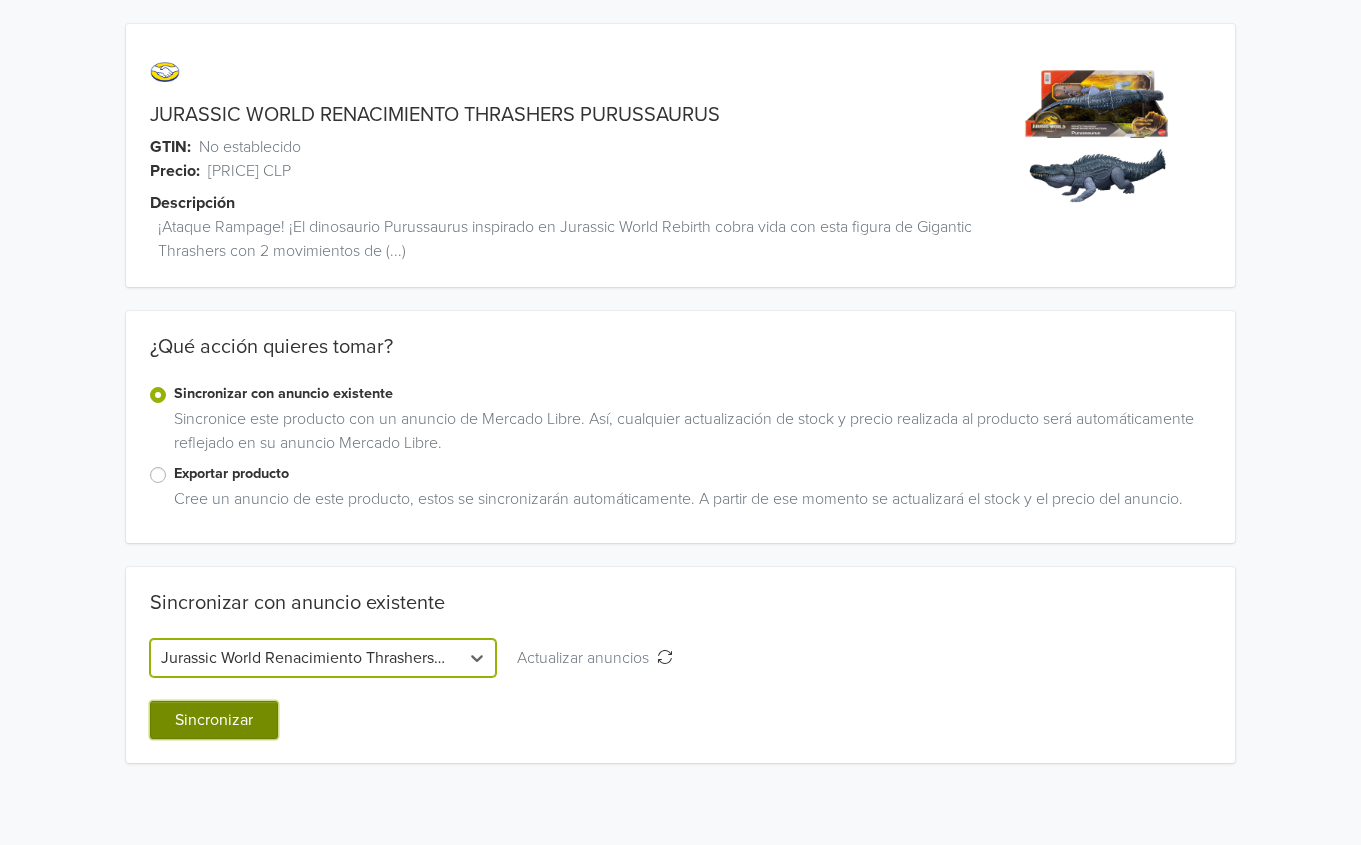 click on "Sincronizar" at bounding box center [214, 720] 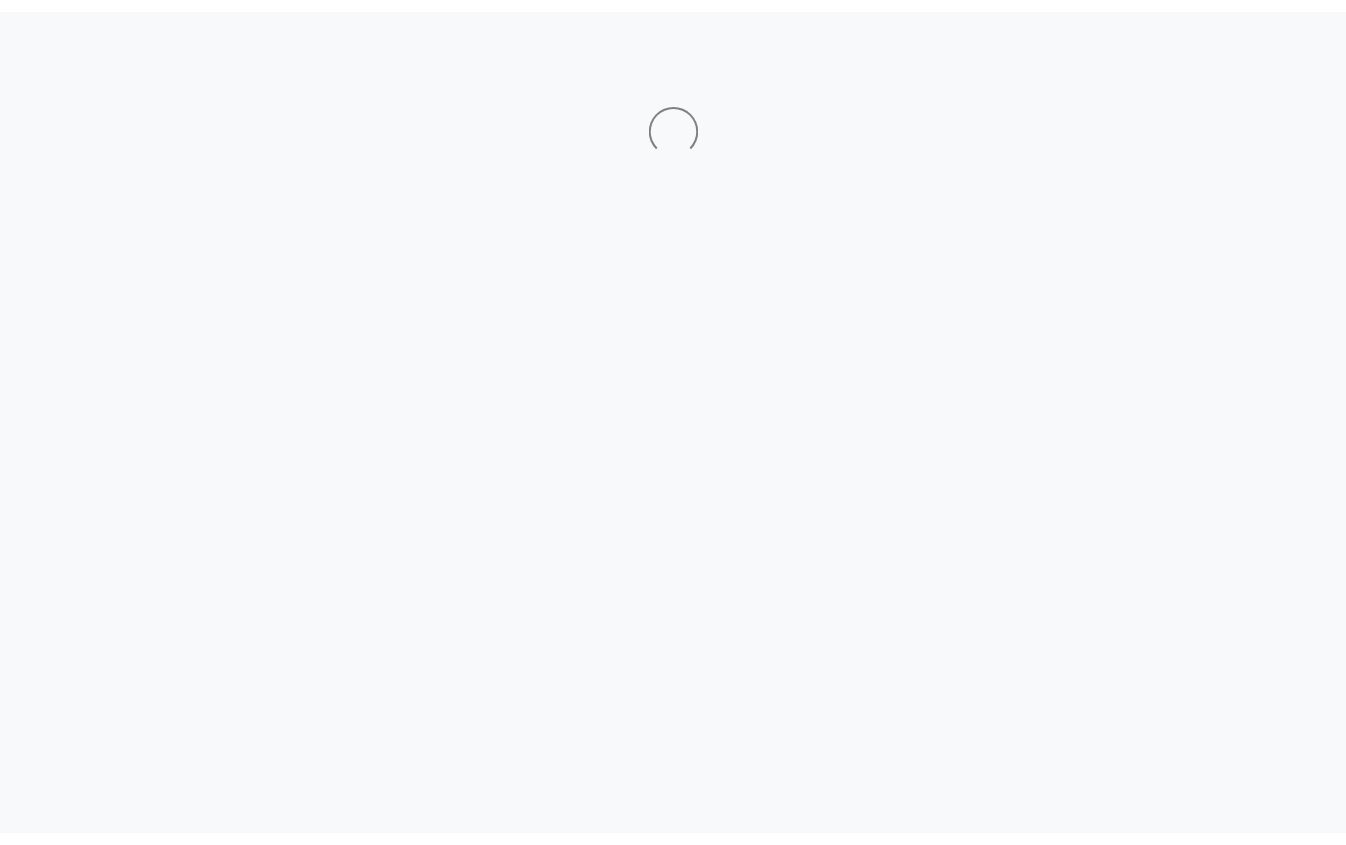 scroll, scrollTop: 0, scrollLeft: 0, axis: both 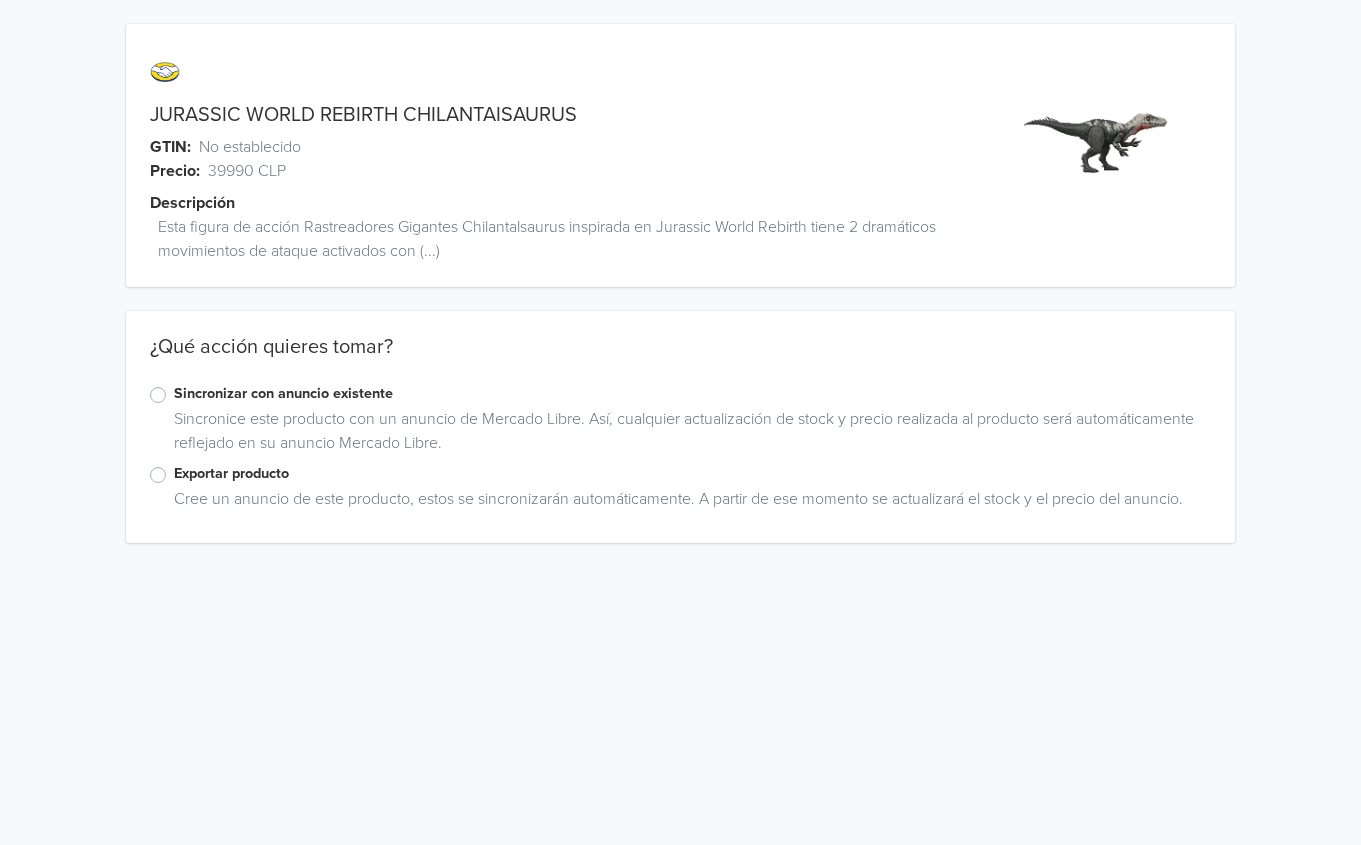 click on "Exportar producto" at bounding box center [680, 475] 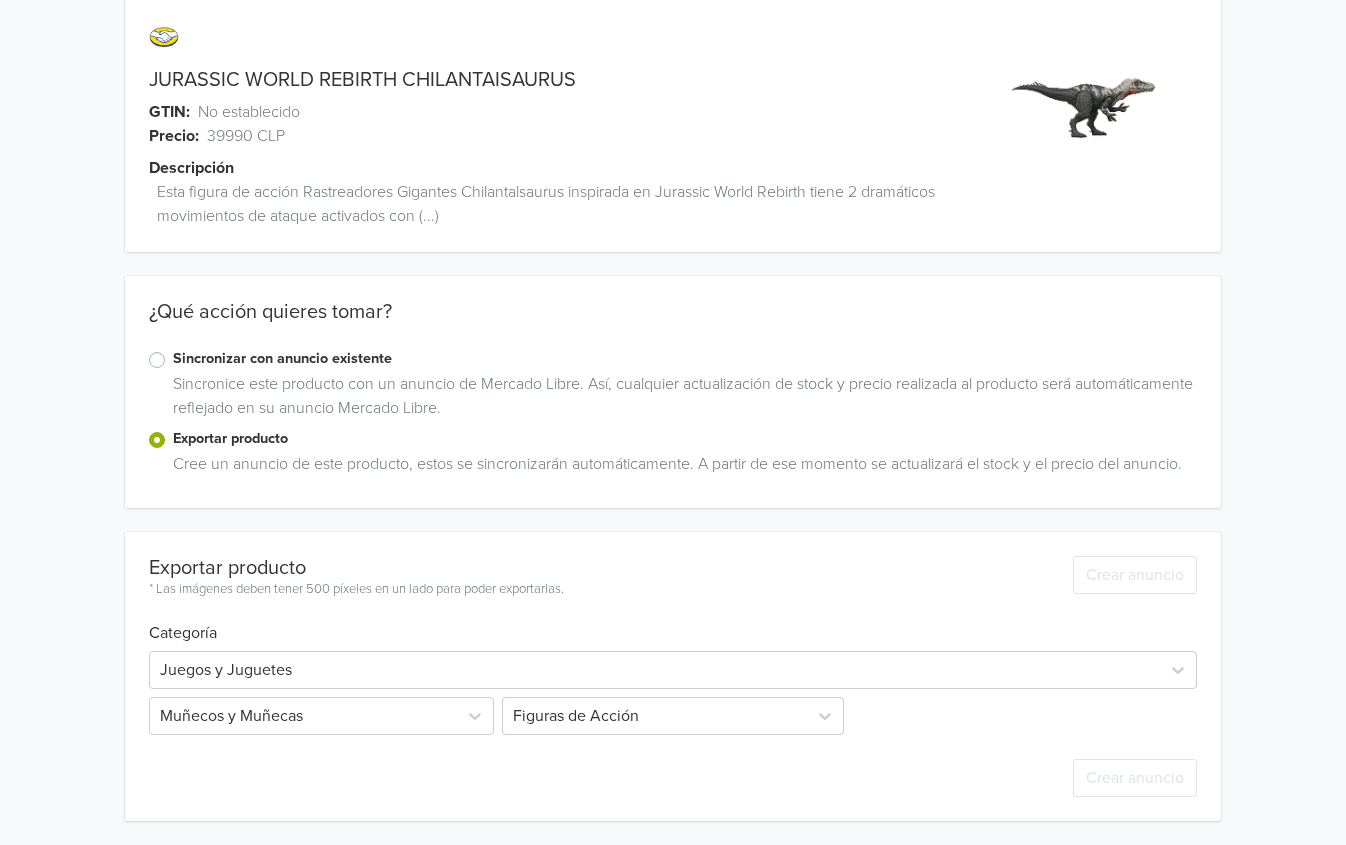 scroll, scrollTop: 131, scrollLeft: 0, axis: vertical 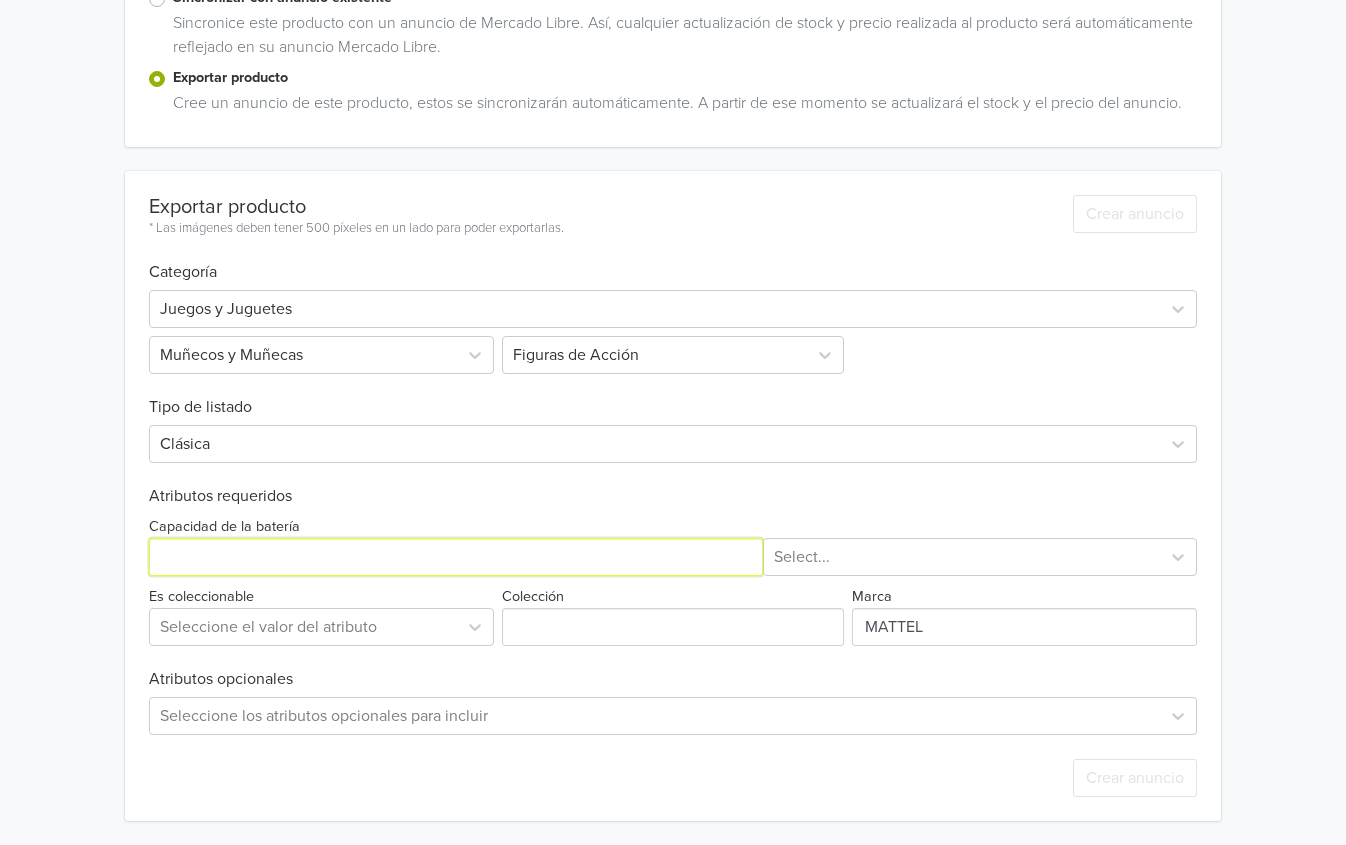 click on "Capacidad de la batería" at bounding box center (456, 557) 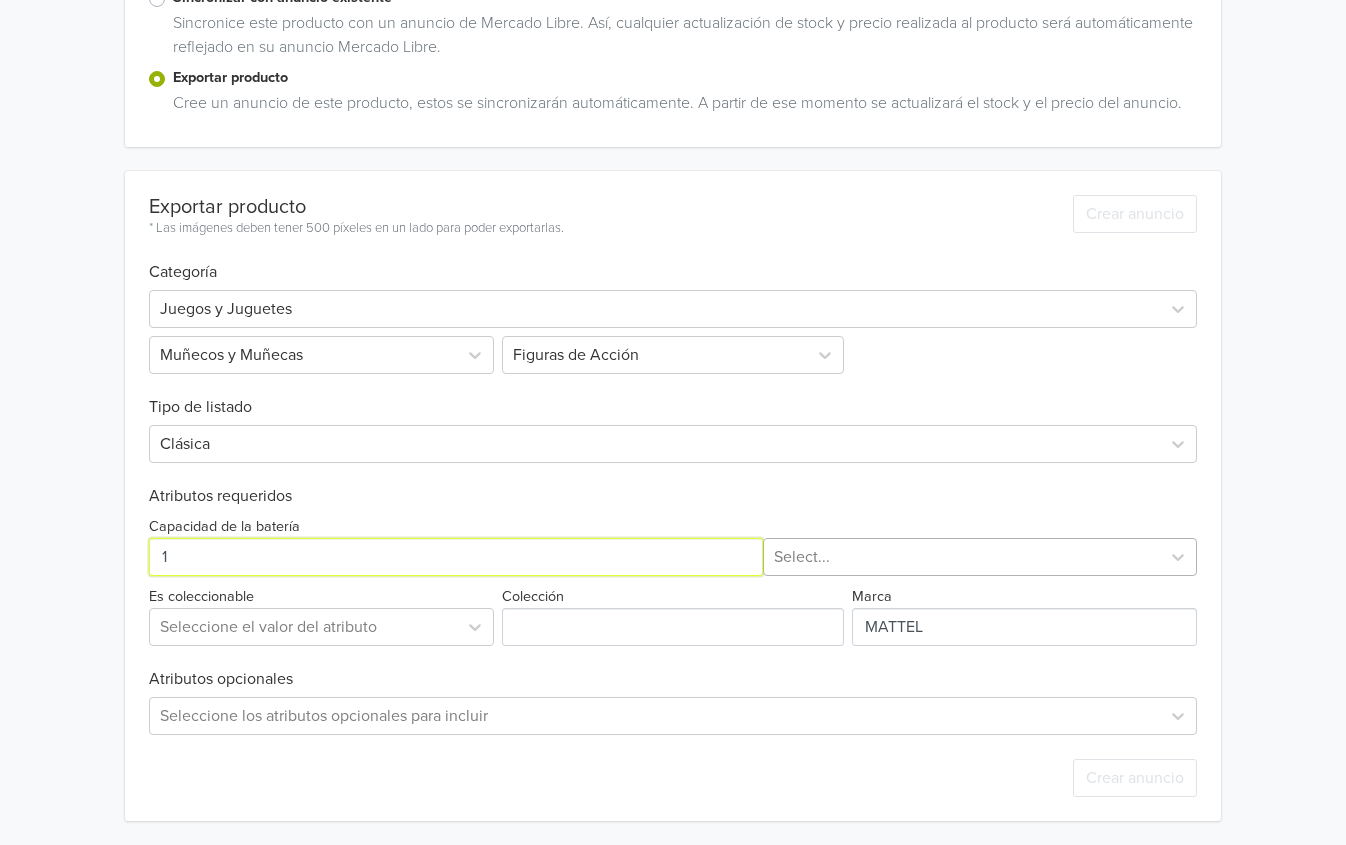 type on "1" 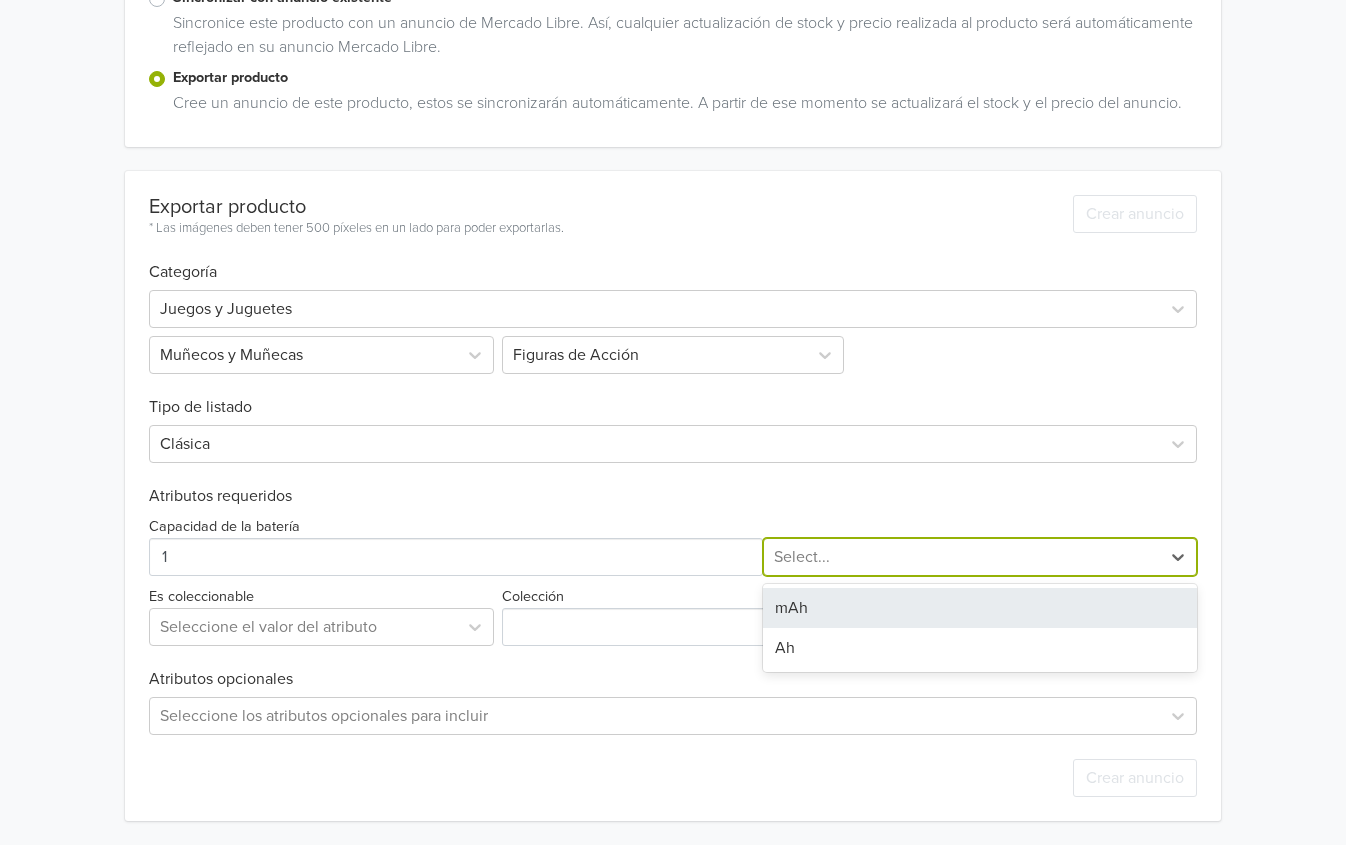 click at bounding box center [962, 557] 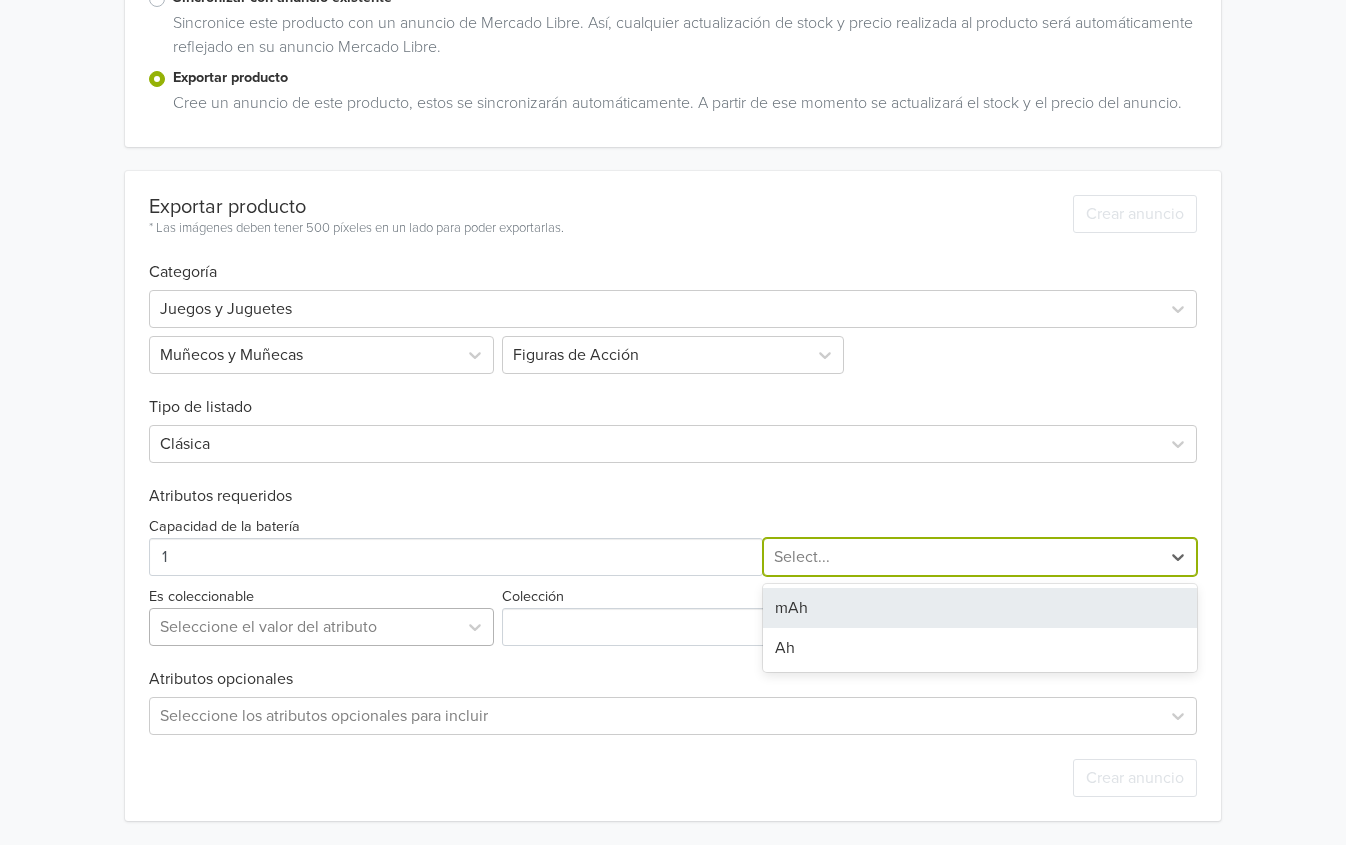 drag, startPoint x: 832, startPoint y: 603, endPoint x: 445, endPoint y: 609, distance: 387.0465 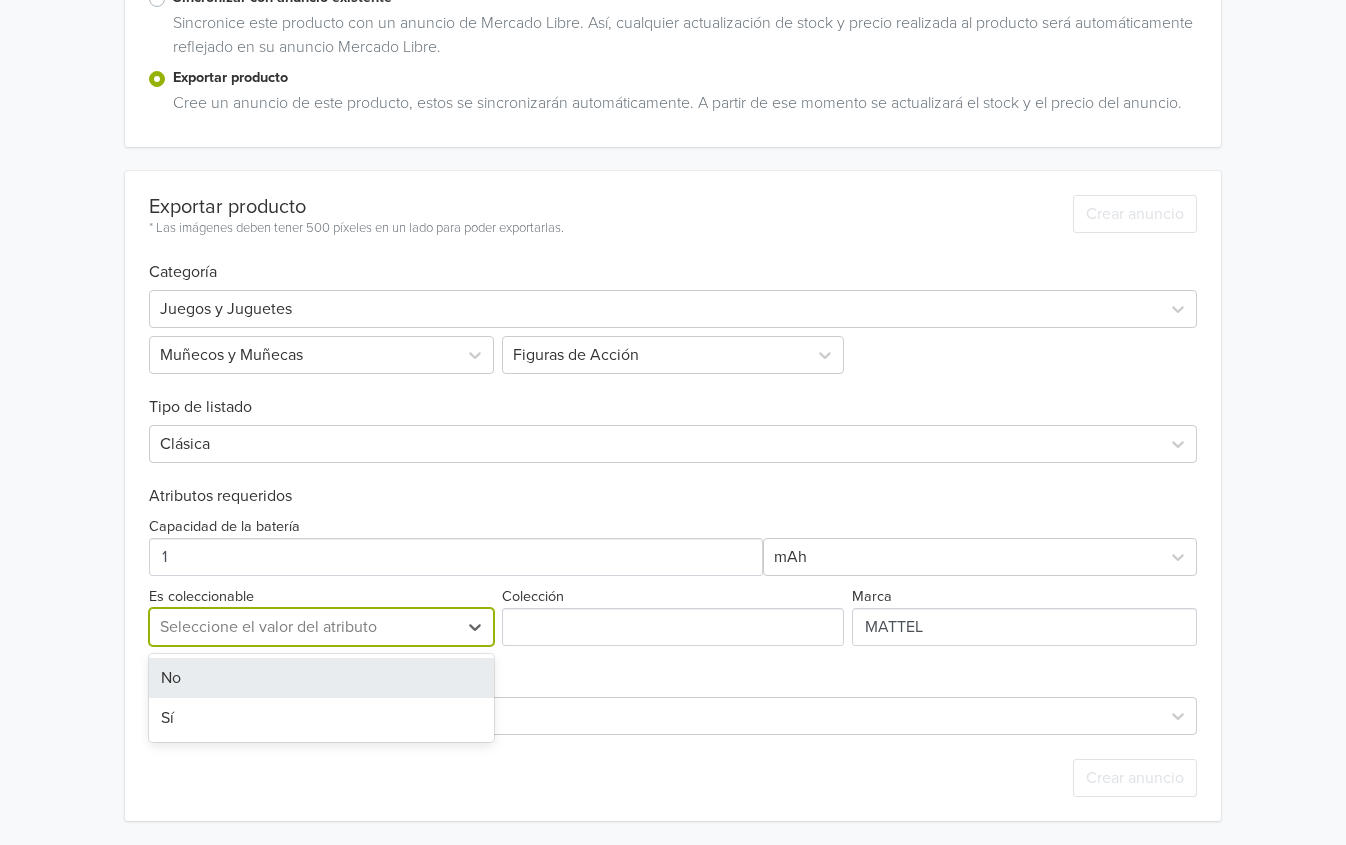 click at bounding box center [304, 627] 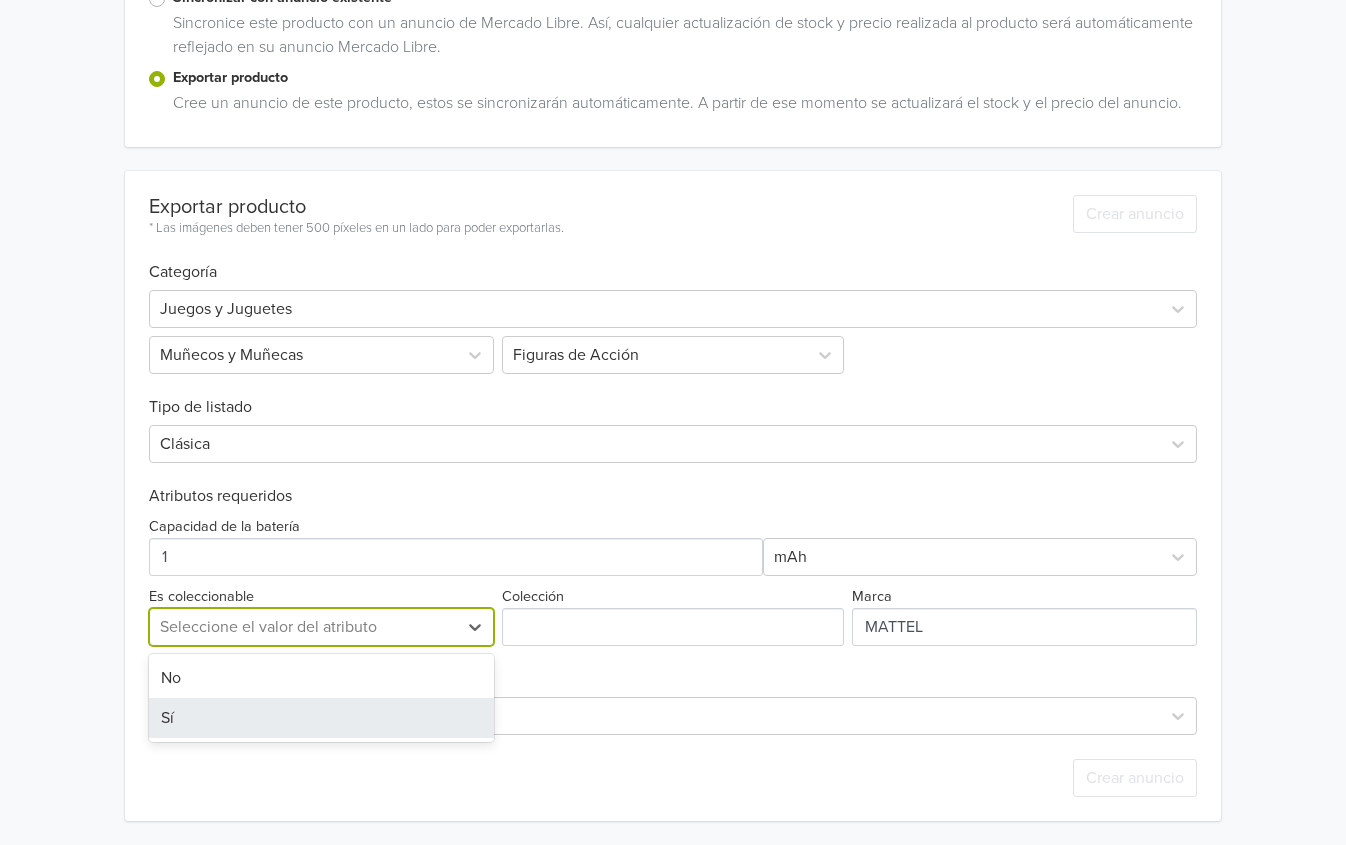 click on "Sí" at bounding box center (322, 718) 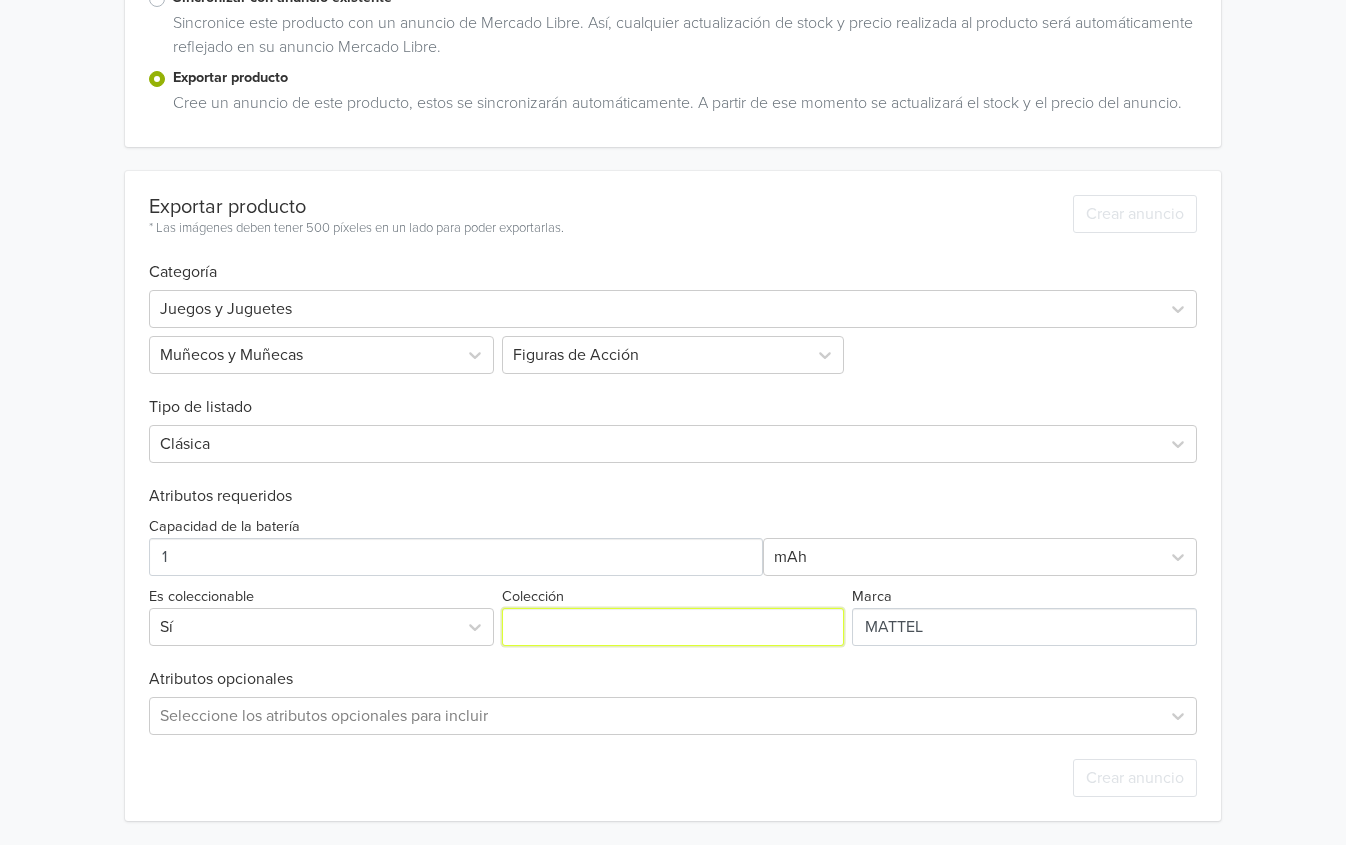 click on "Colección" at bounding box center (673, 627) 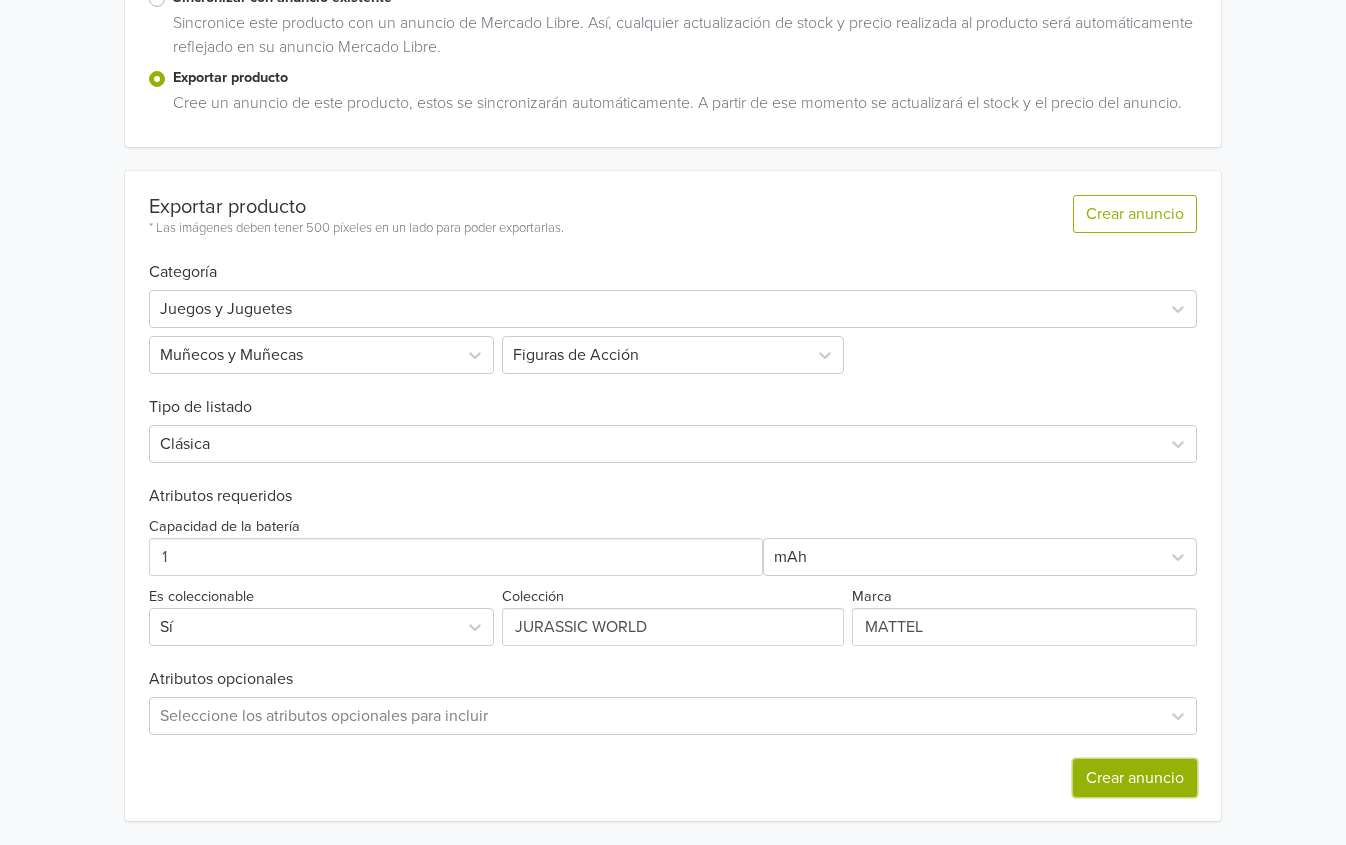 click on "Crear anuncio" at bounding box center [1135, 778] 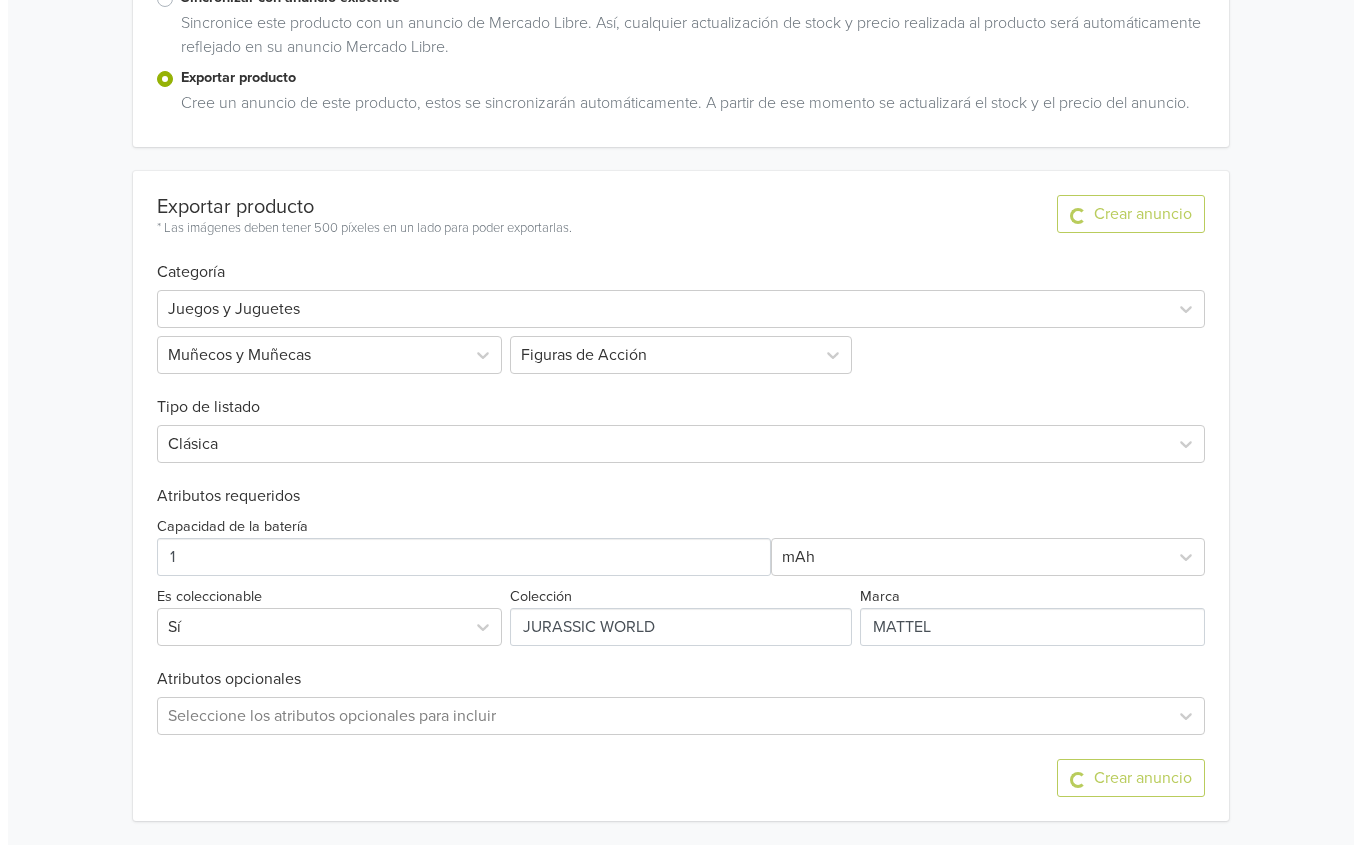 scroll, scrollTop: 0, scrollLeft: 0, axis: both 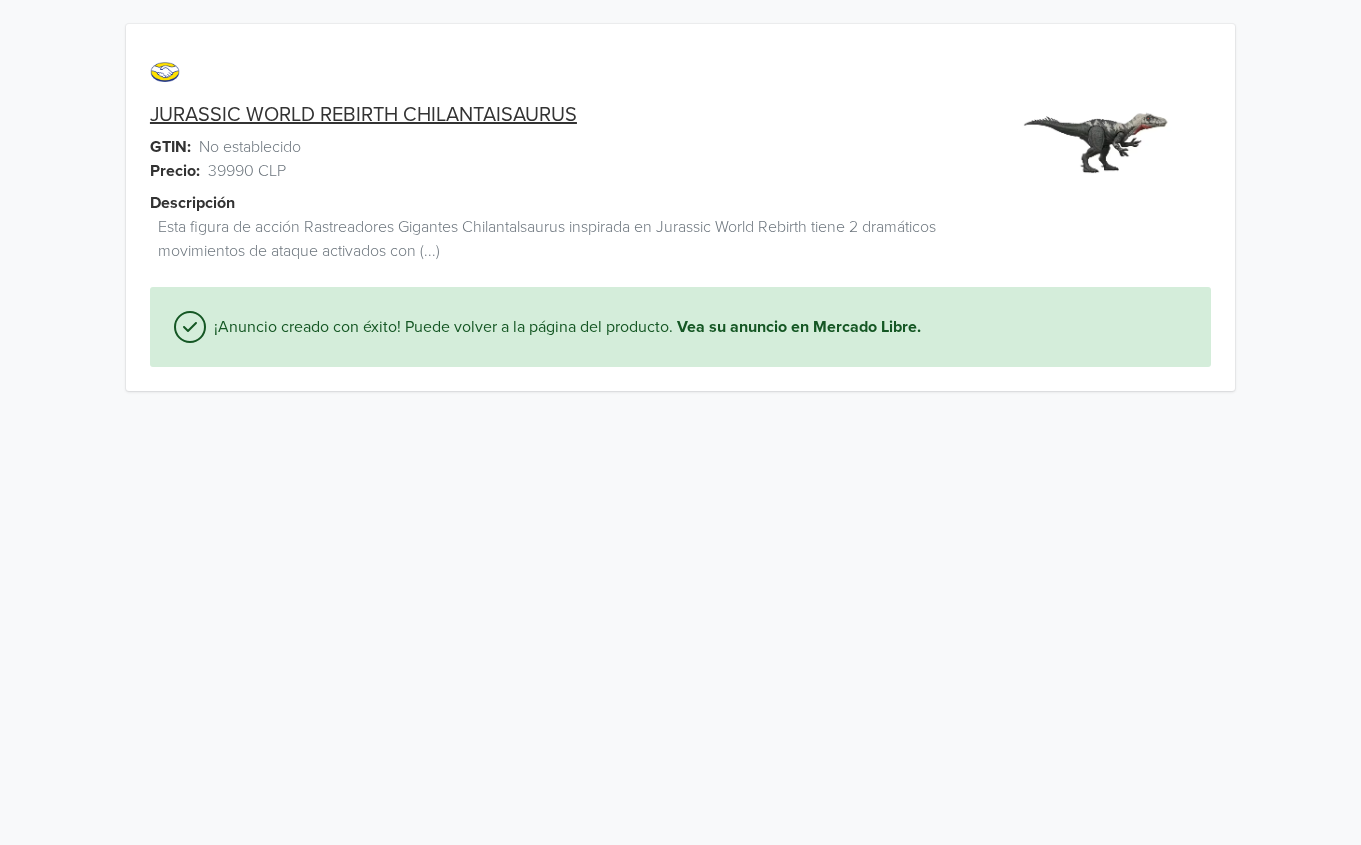click on "JURASSIC WORLD REBIRTH CHILANTAISAURUS" at bounding box center [363, 115] 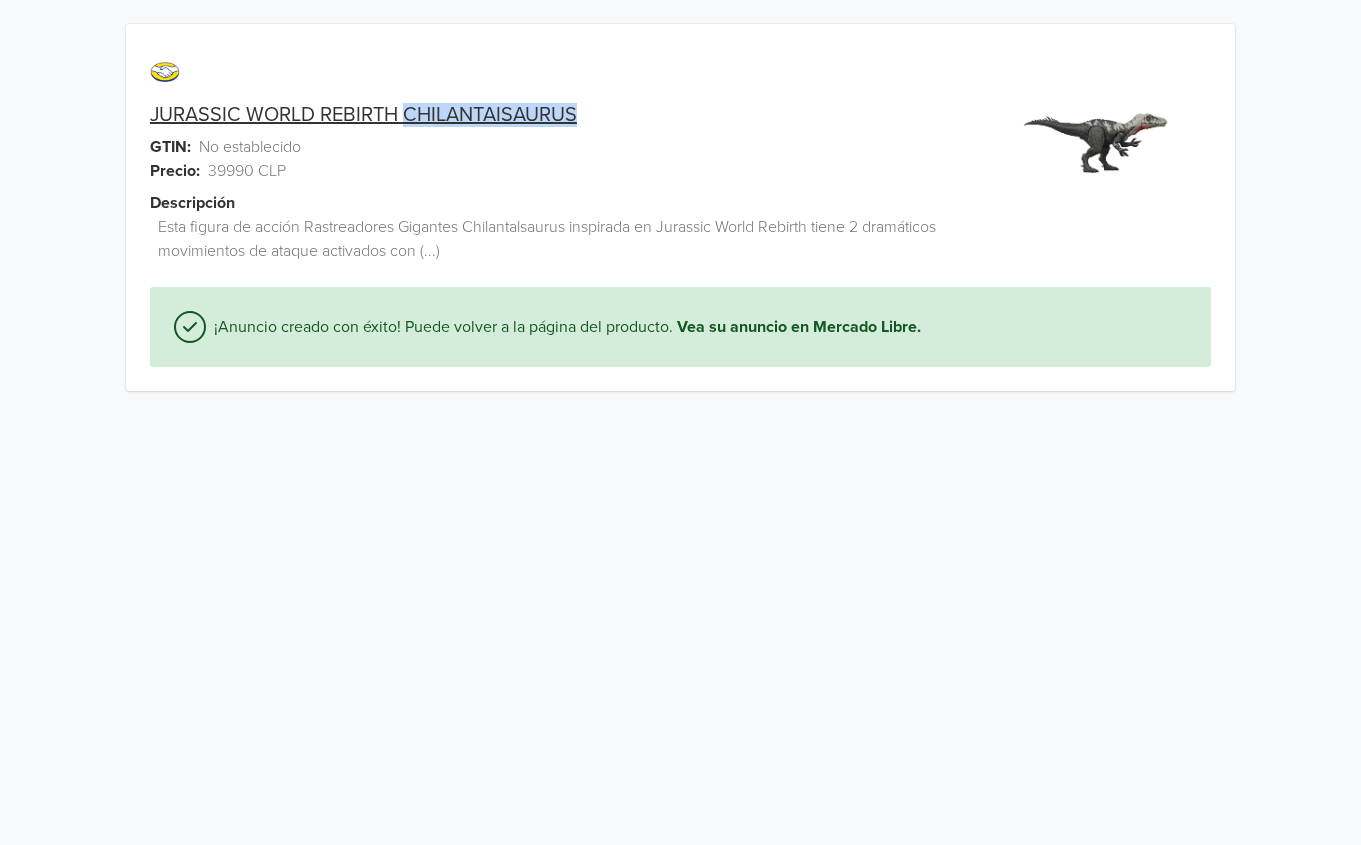 drag, startPoint x: 579, startPoint y: 114, endPoint x: 405, endPoint y: 107, distance: 174.14075 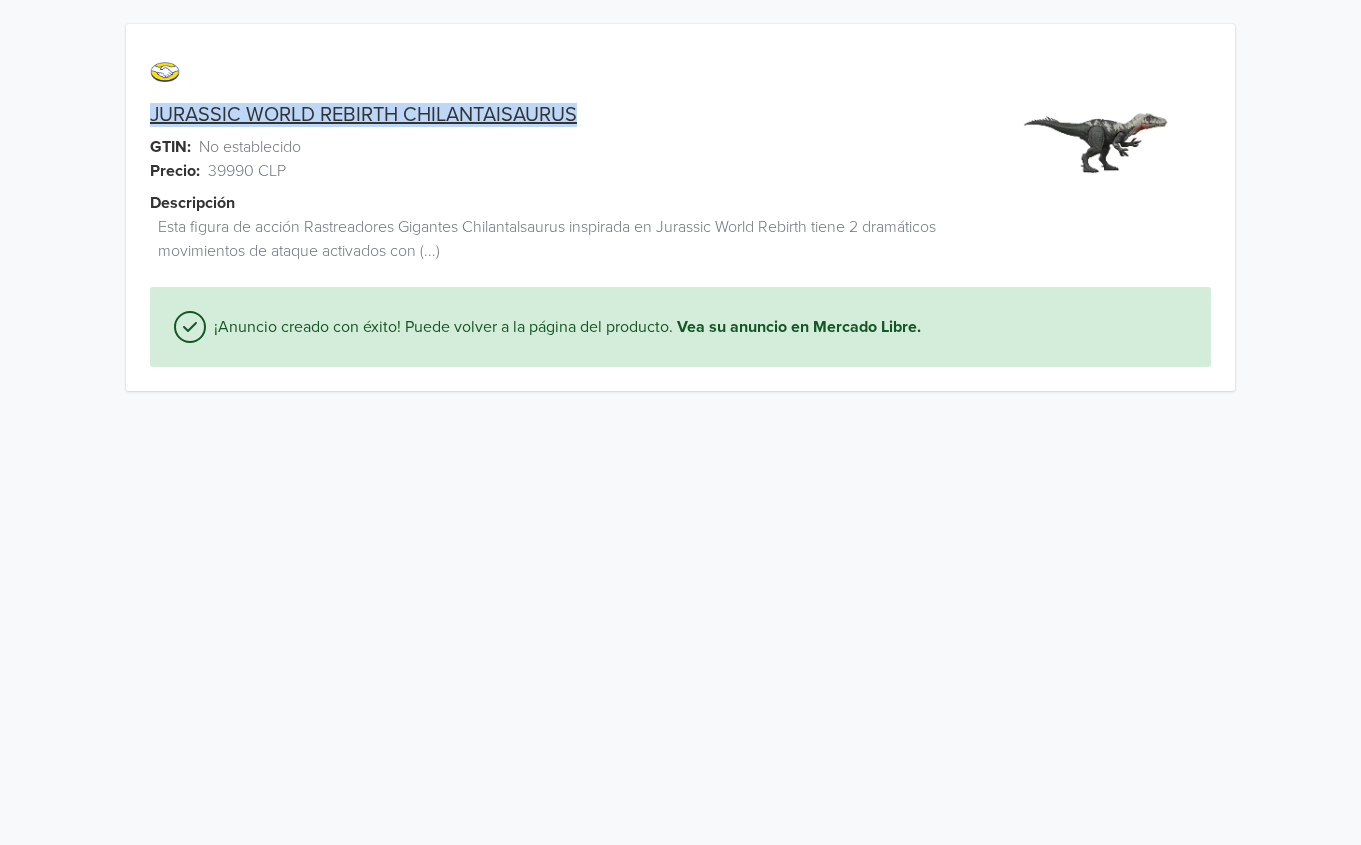drag, startPoint x: 105, startPoint y: 115, endPoint x: 605, endPoint y: 114, distance: 500.001 